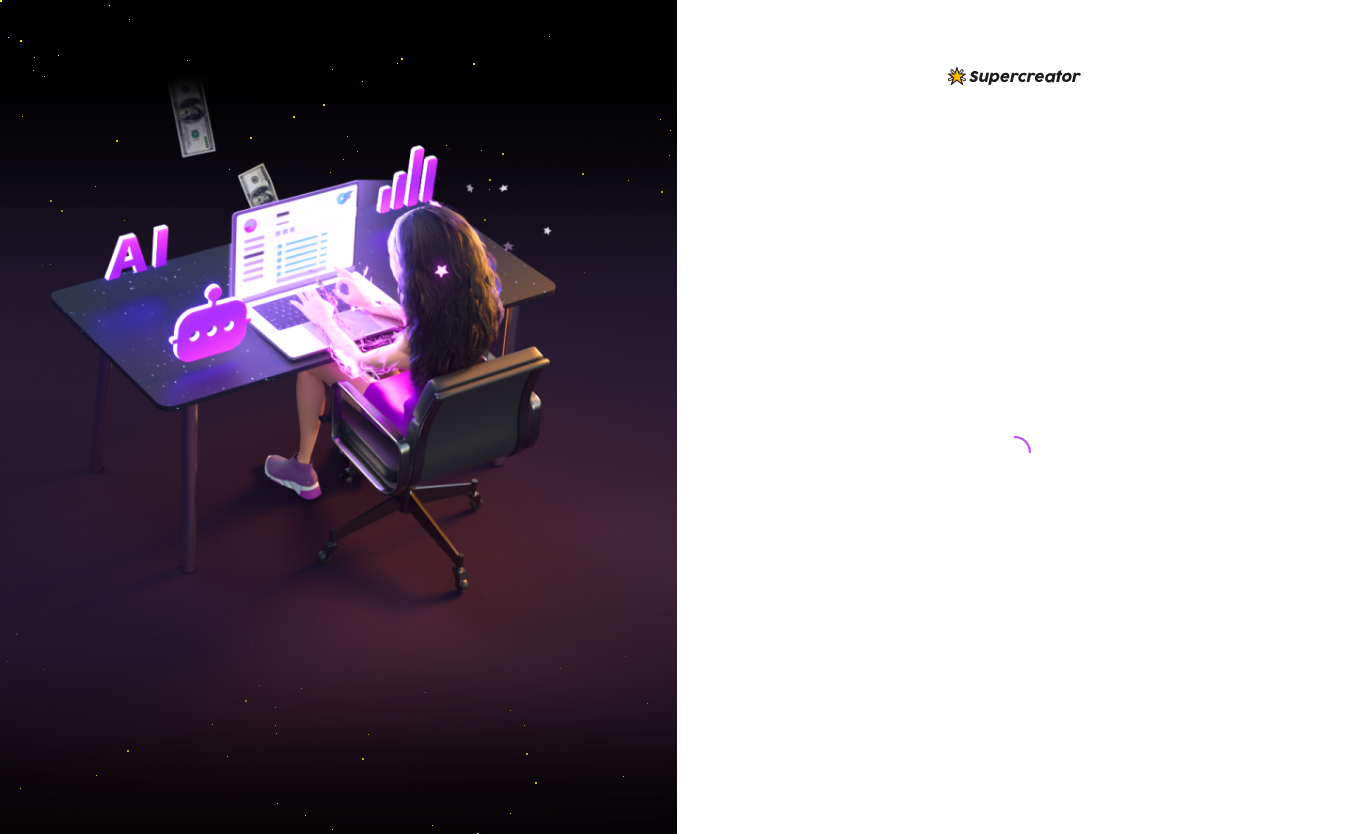 scroll, scrollTop: 0, scrollLeft: 0, axis: both 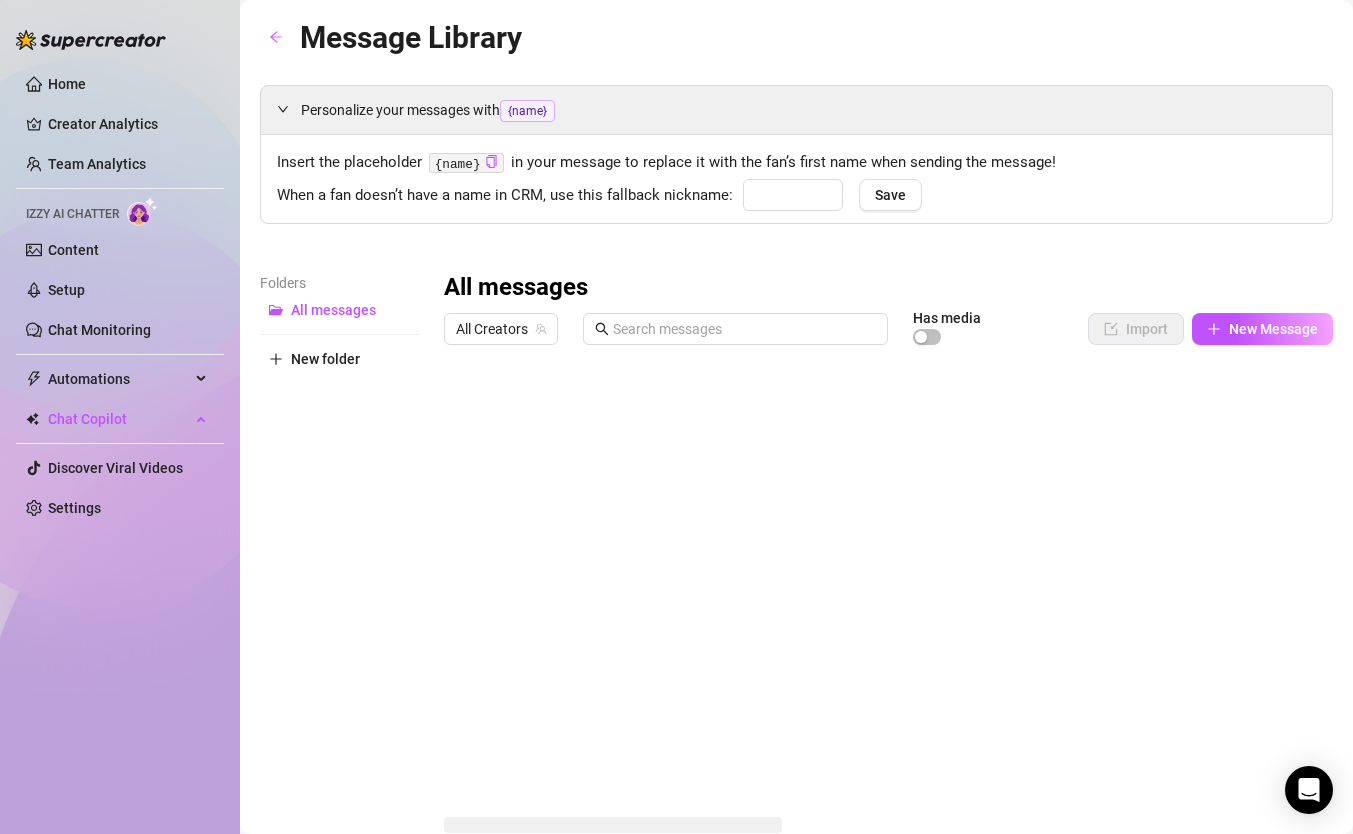 type on "babe" 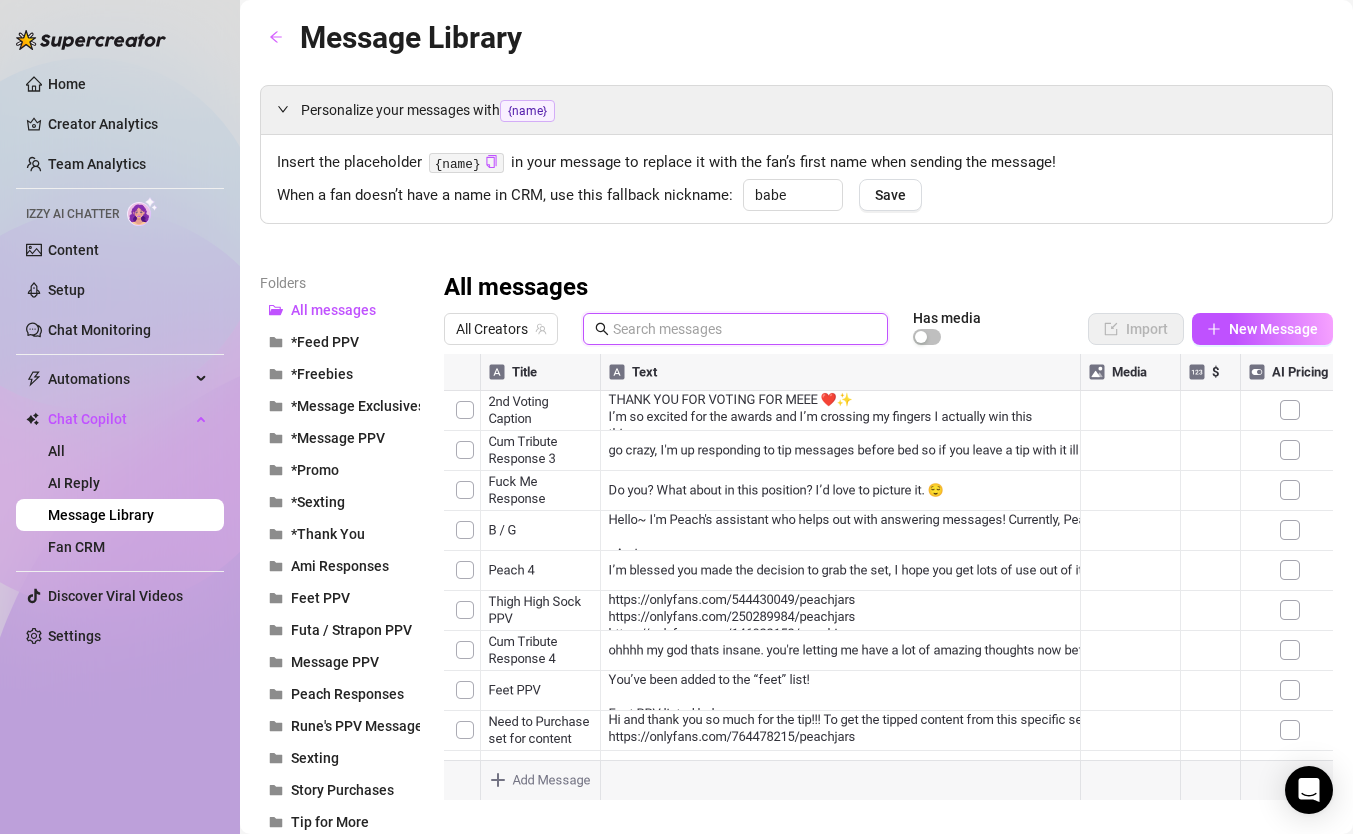 click at bounding box center (744, 329) 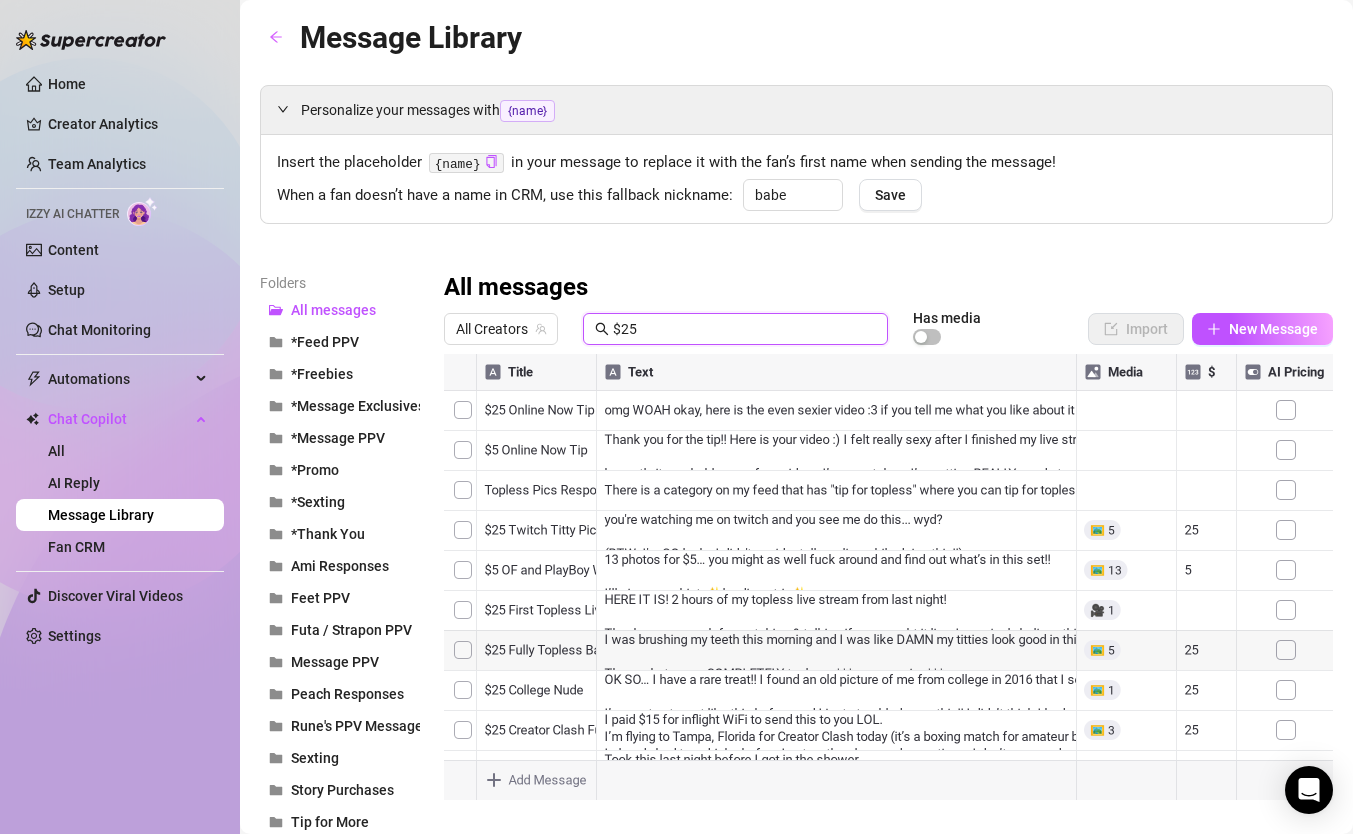 click at bounding box center [888, 577] 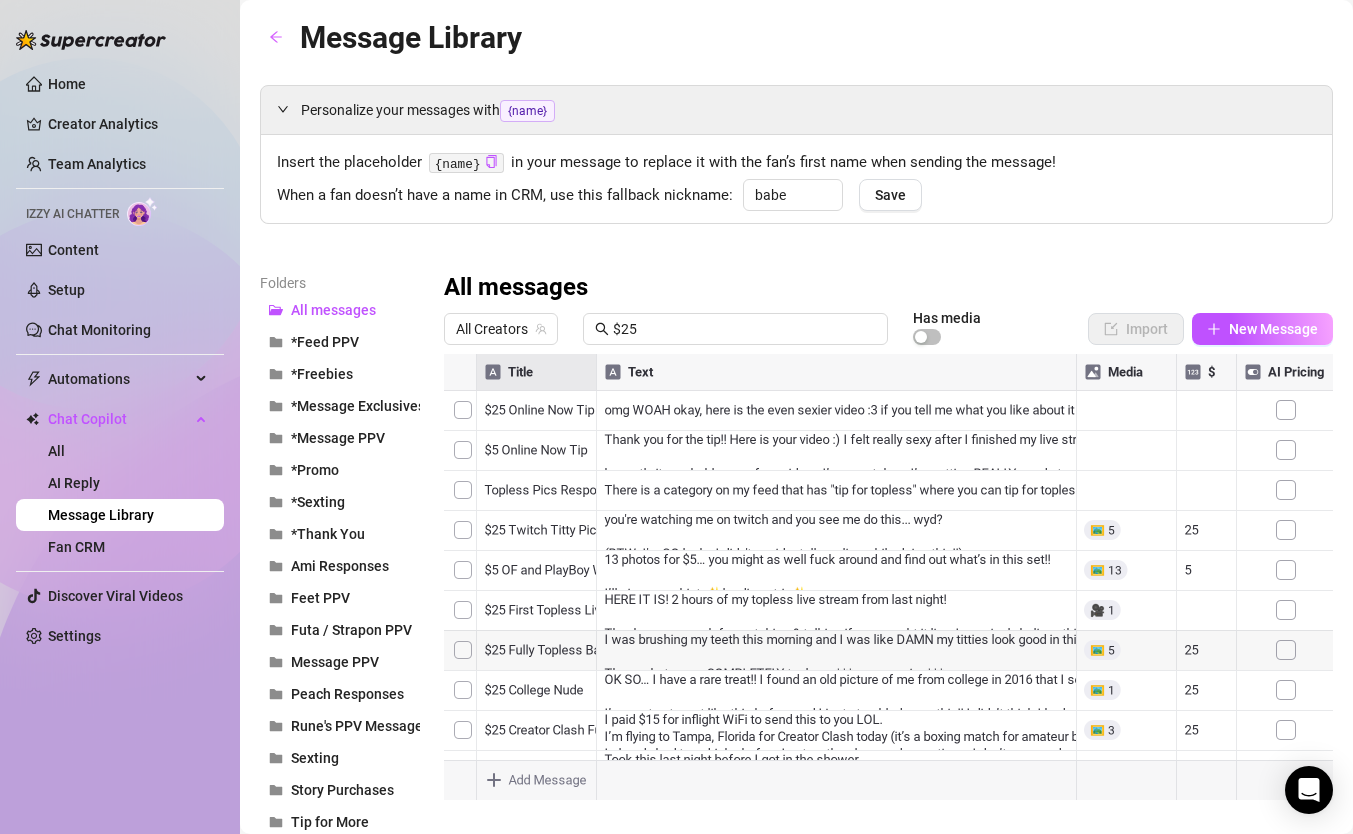 click at bounding box center [888, 577] 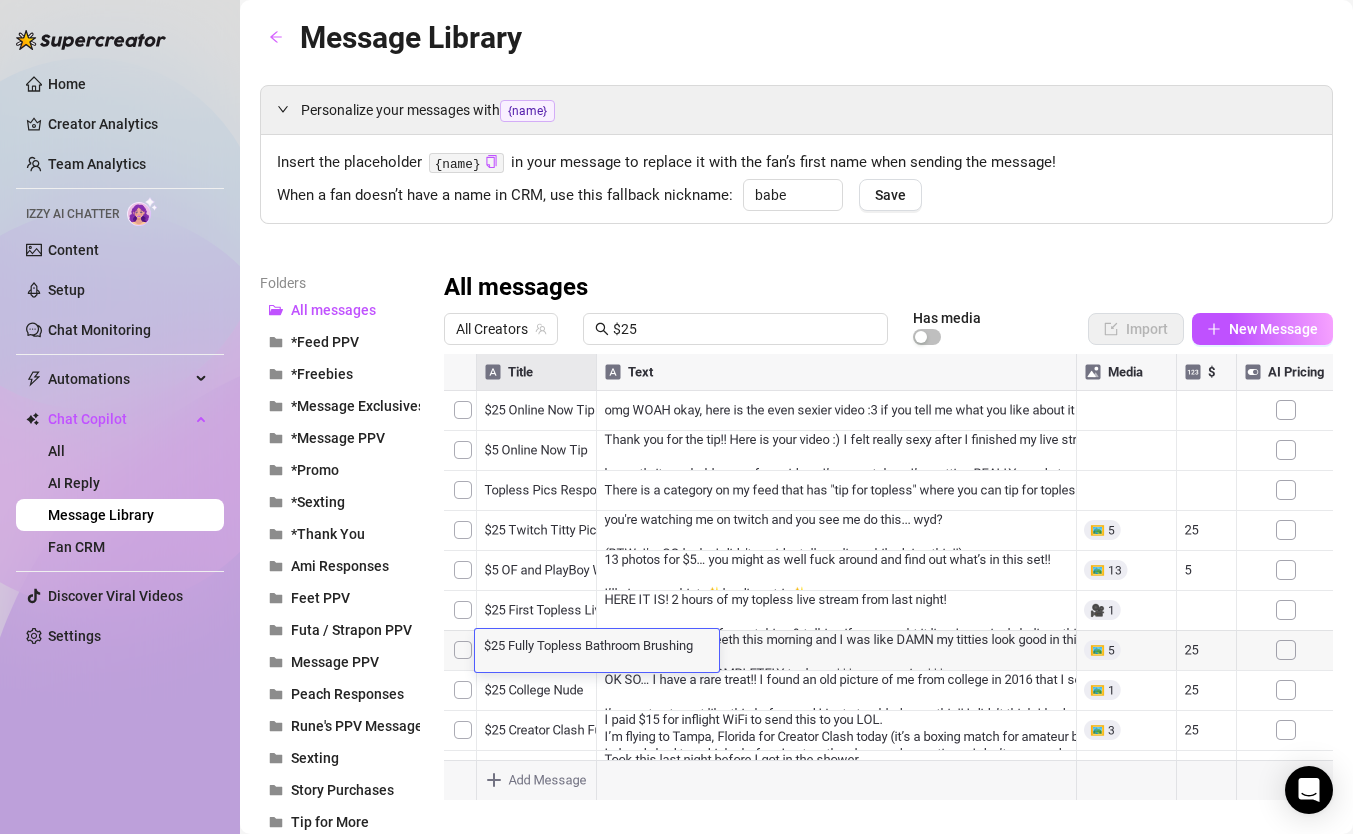 scroll, scrollTop: 0, scrollLeft: 0, axis: both 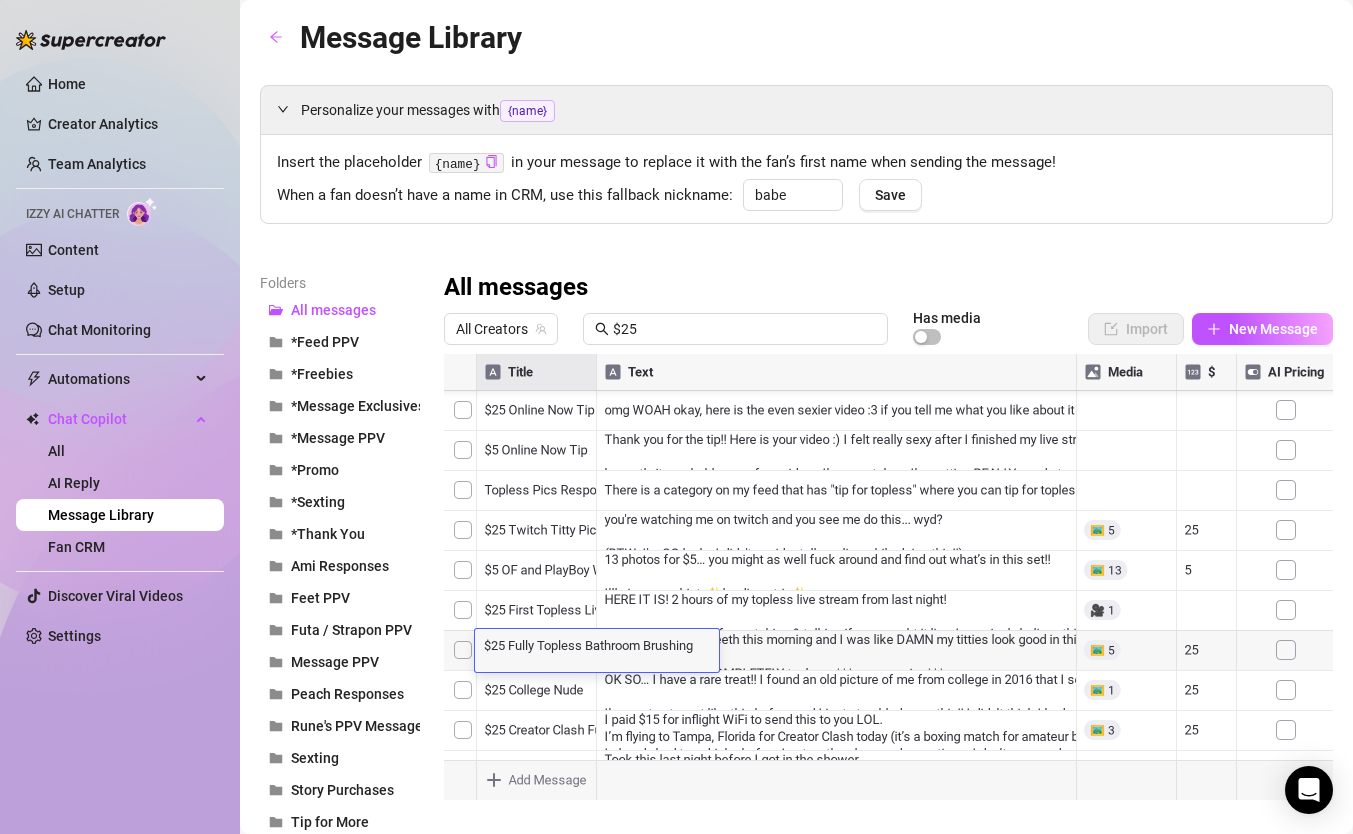 click at bounding box center [888, 577] 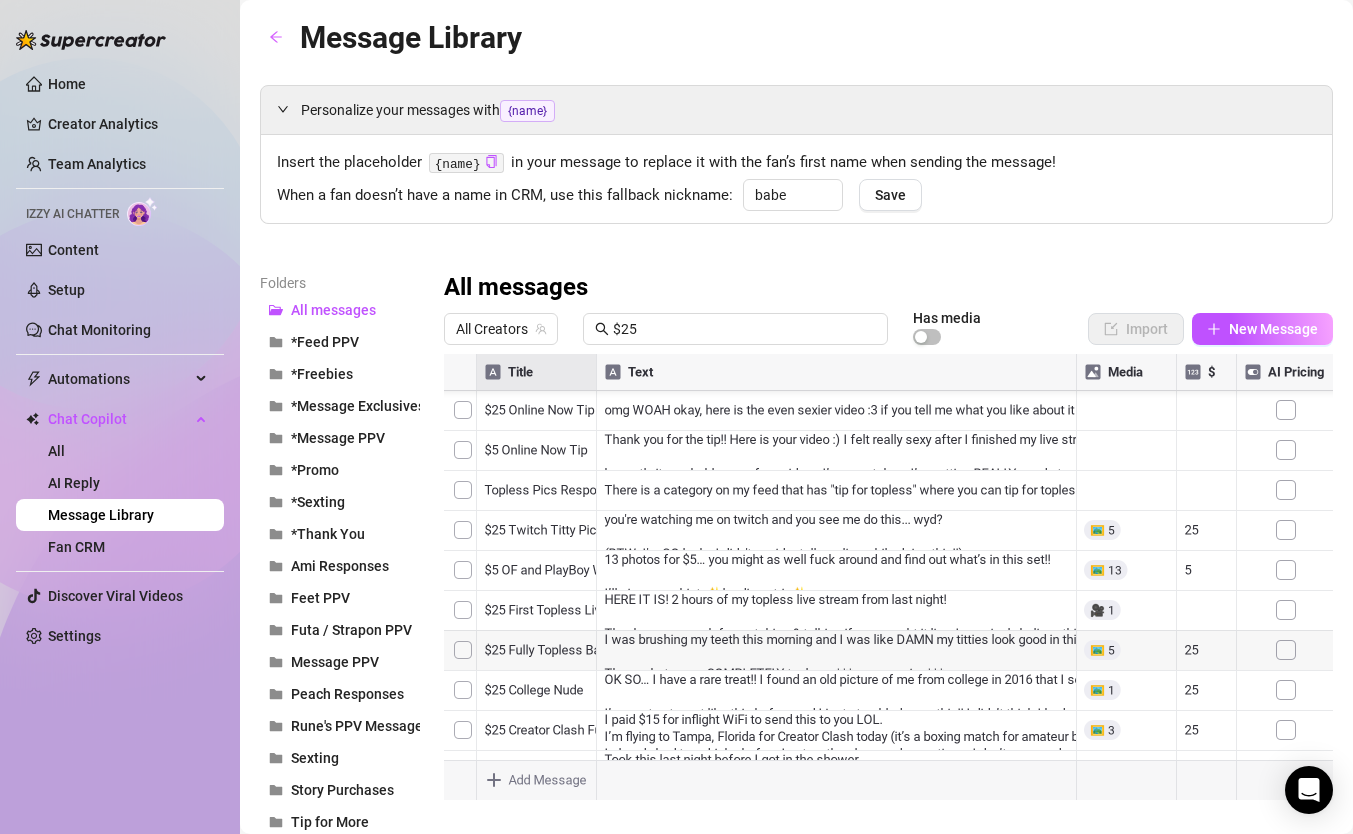 click at bounding box center (888, 577) 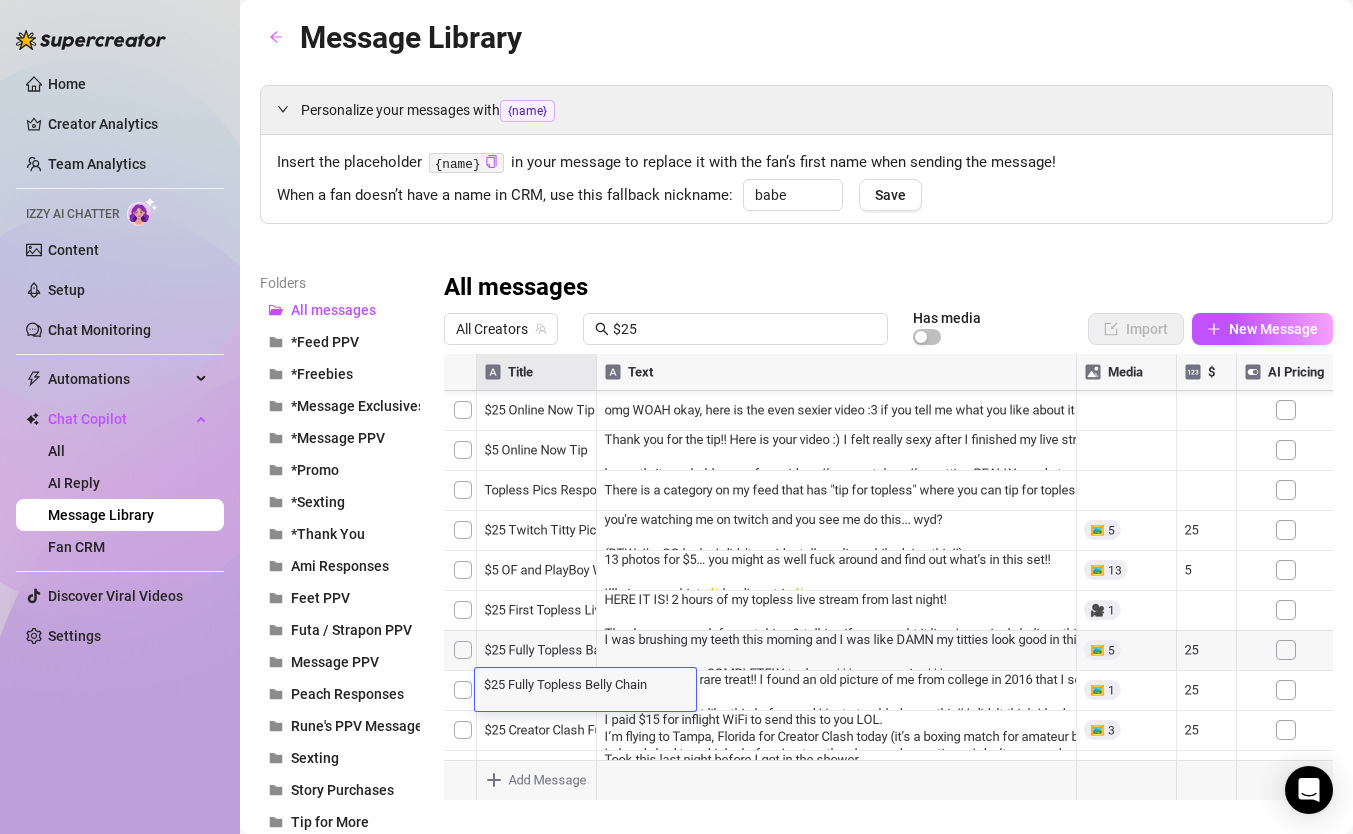 scroll, scrollTop: 0, scrollLeft: 0, axis: both 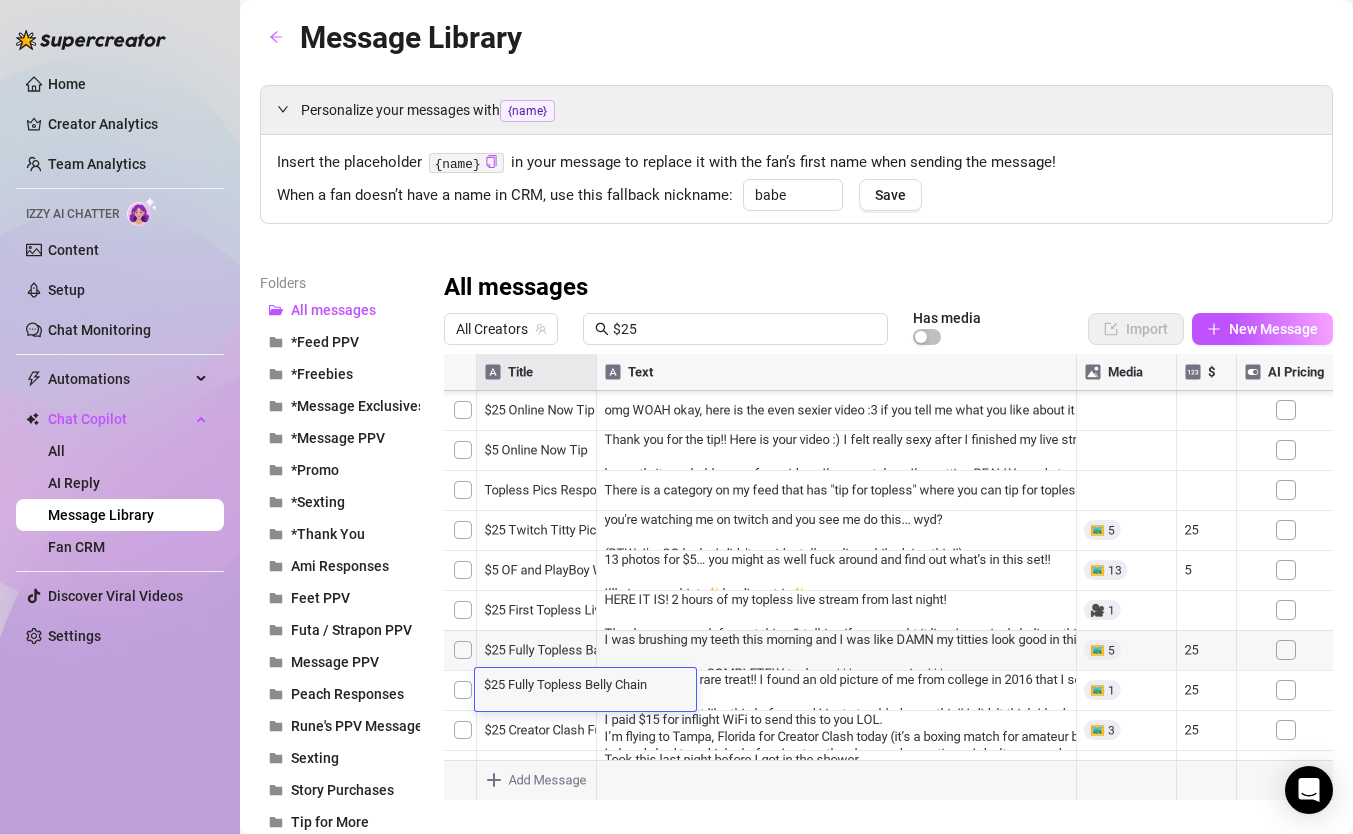 click at bounding box center (888, 577) 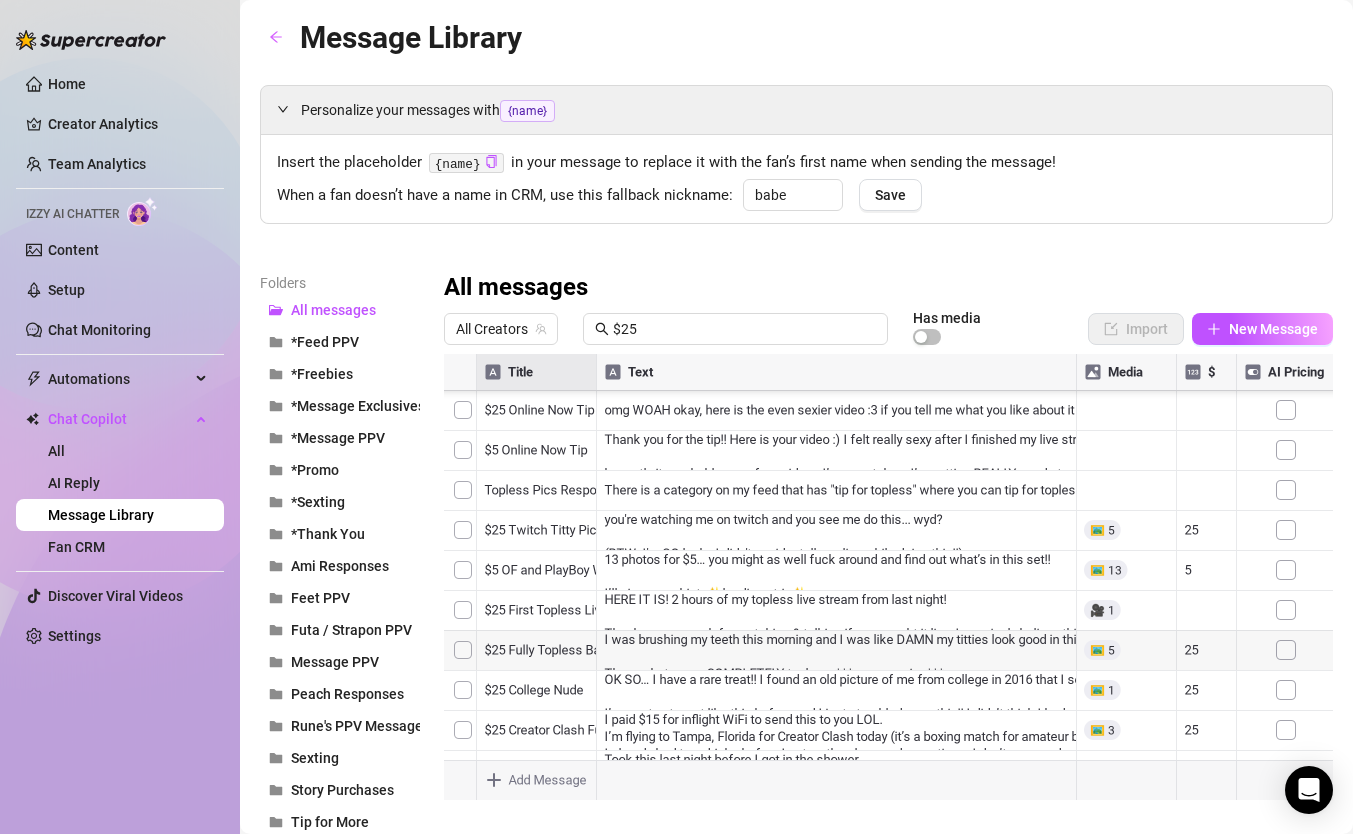 scroll, scrollTop: 585, scrollLeft: 0, axis: vertical 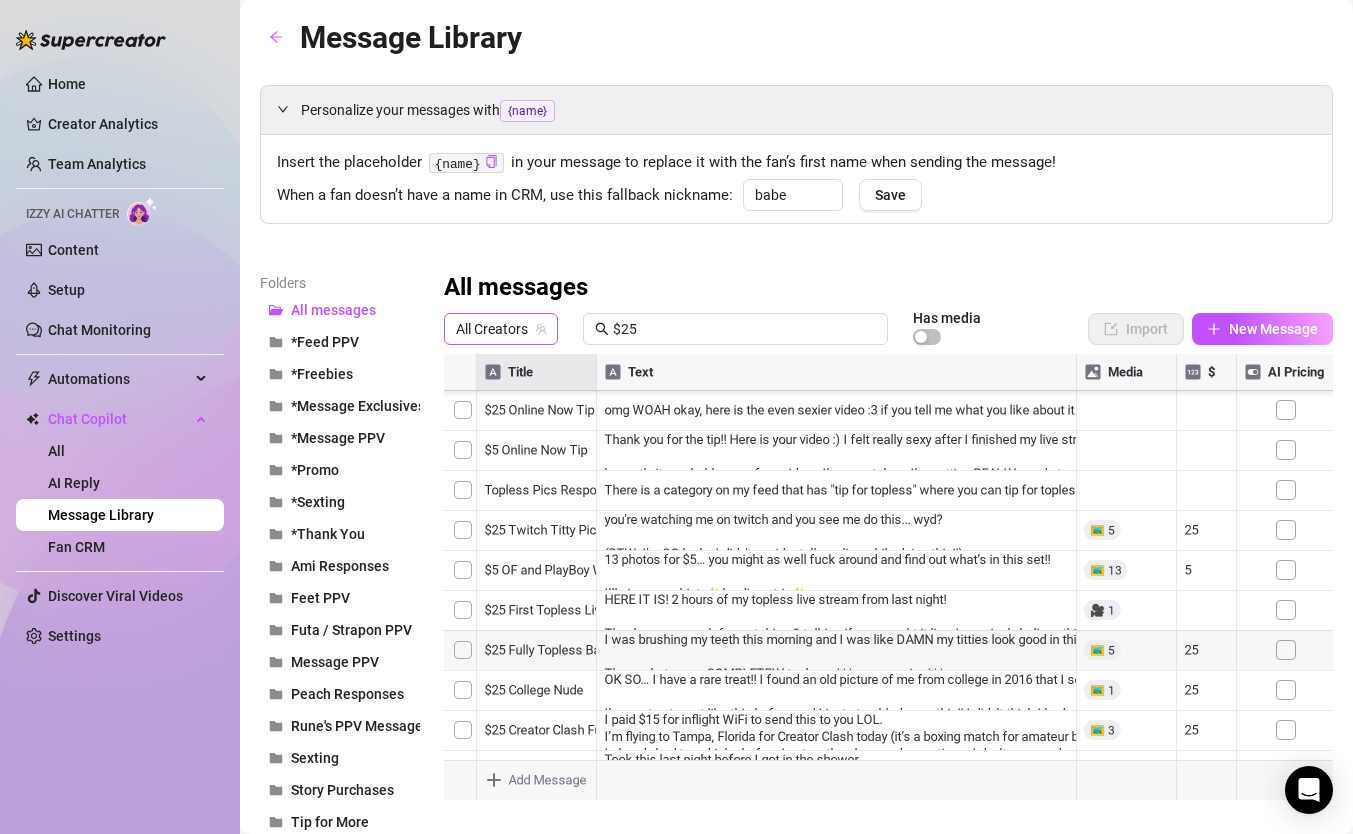 click on "All Creators" at bounding box center (501, 329) 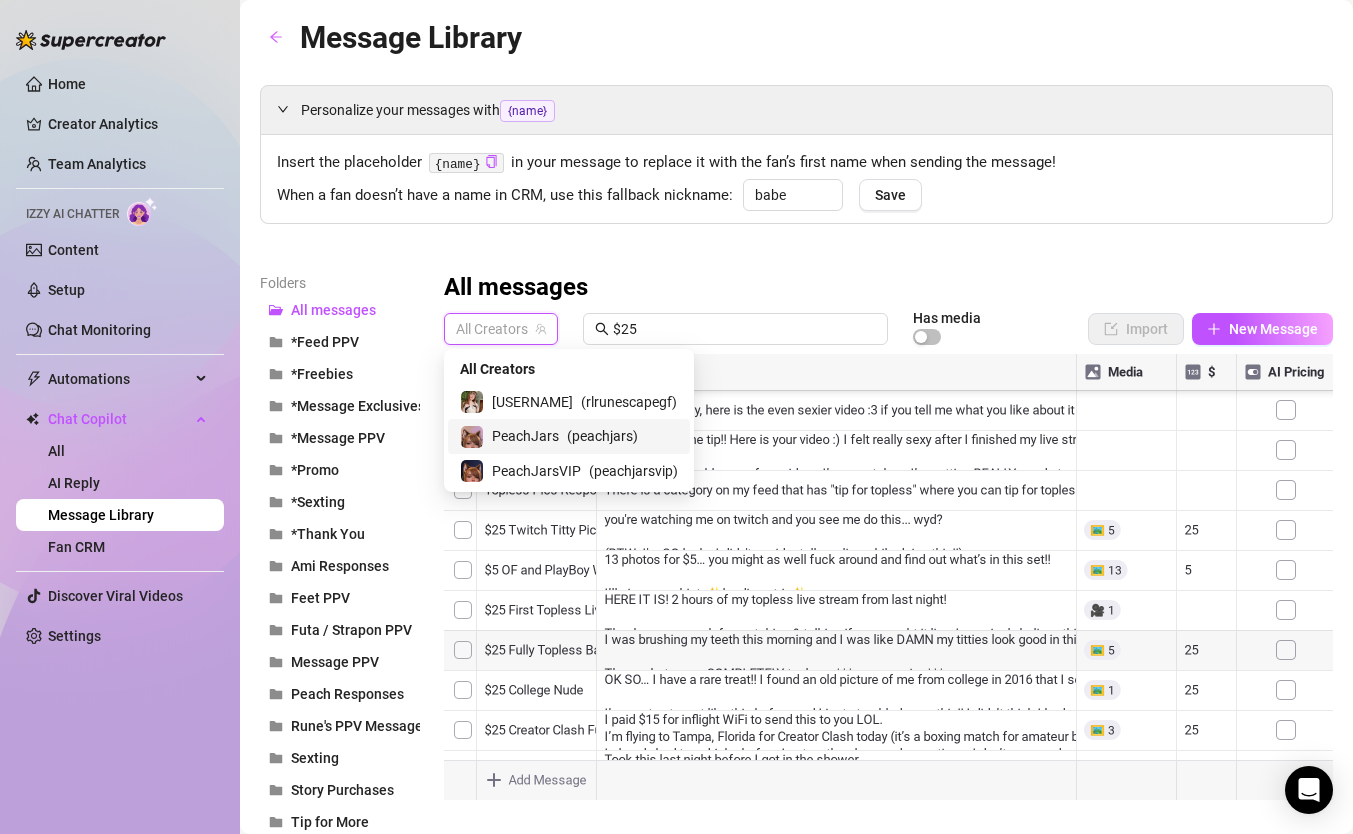 click on "( peachjars )" at bounding box center (602, 436) 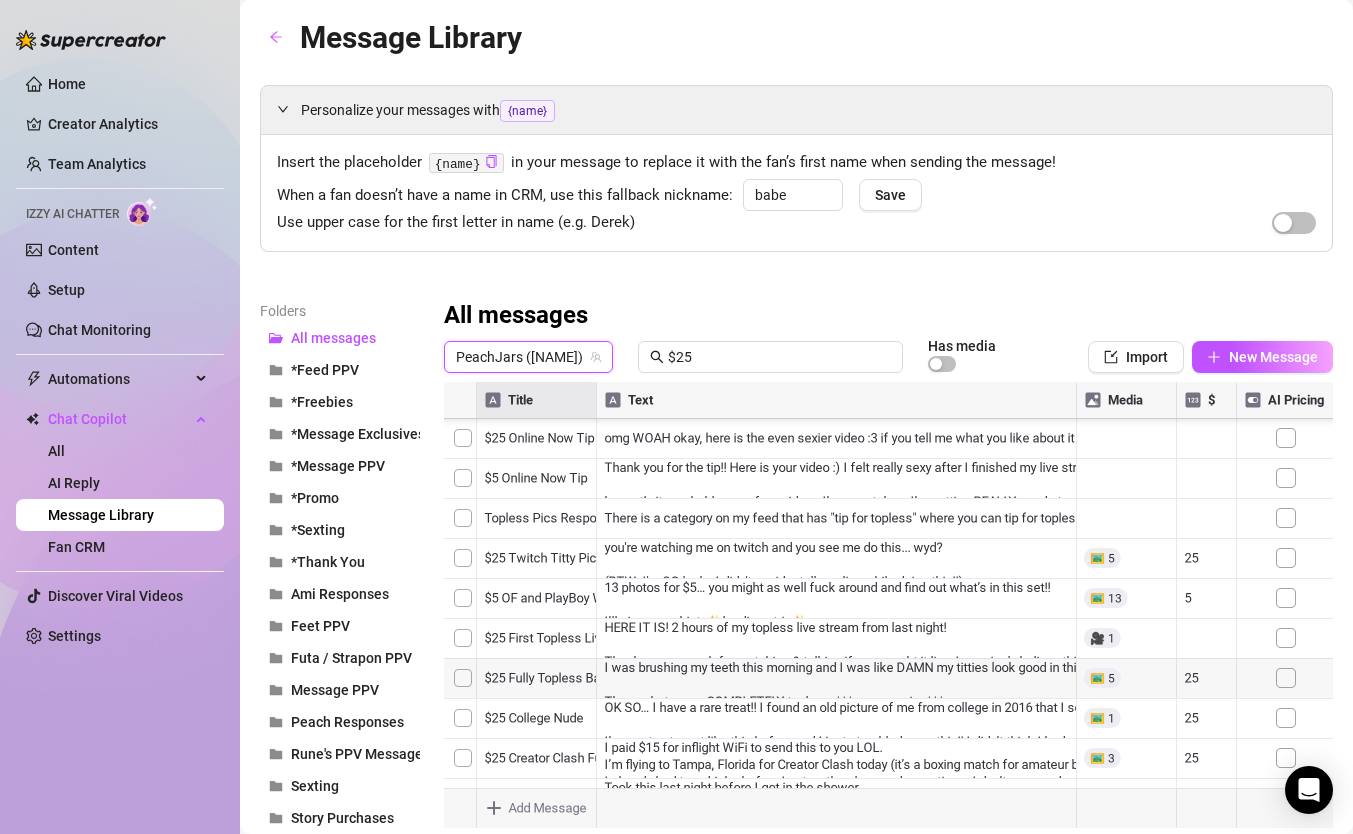 scroll, scrollTop: 520, scrollLeft: 0, axis: vertical 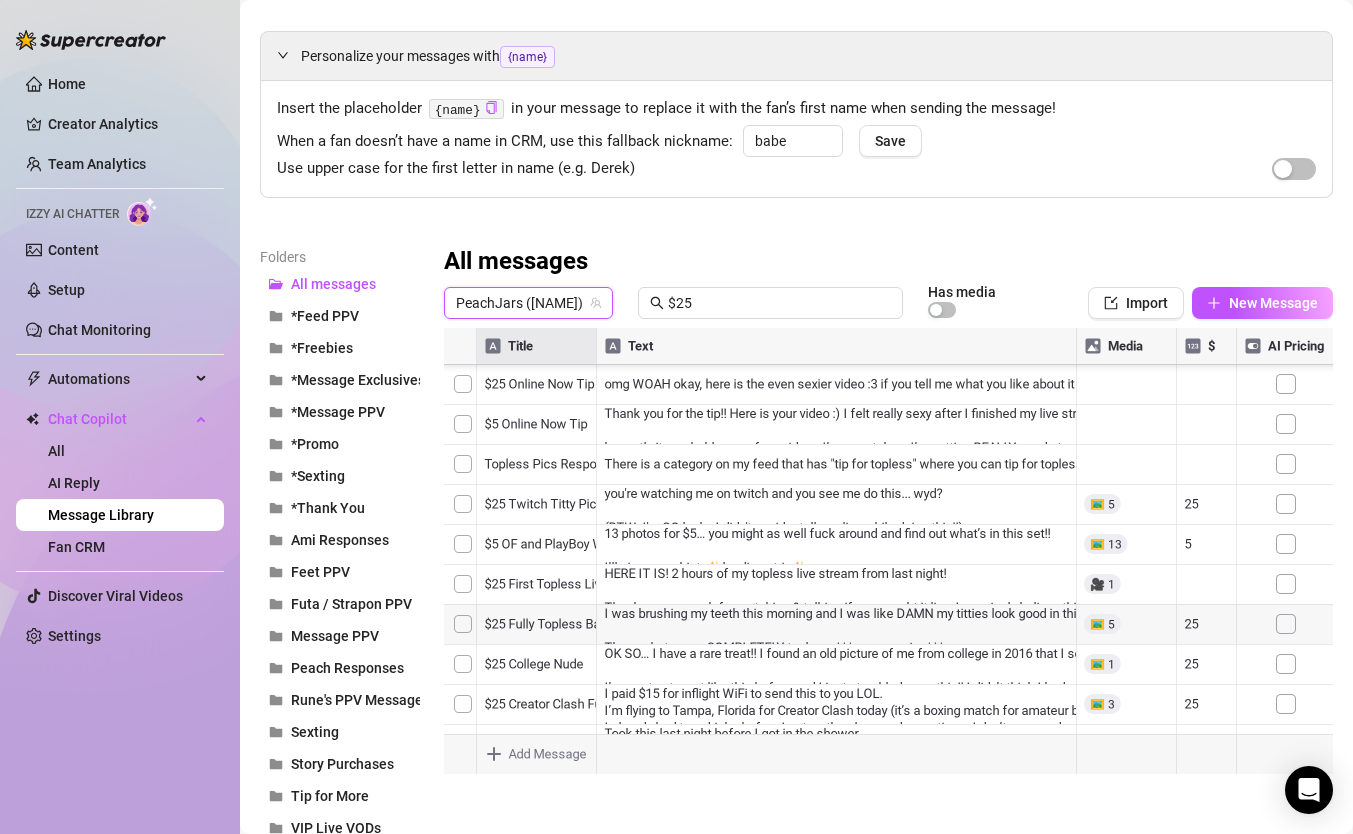 click at bounding box center (888, 551) 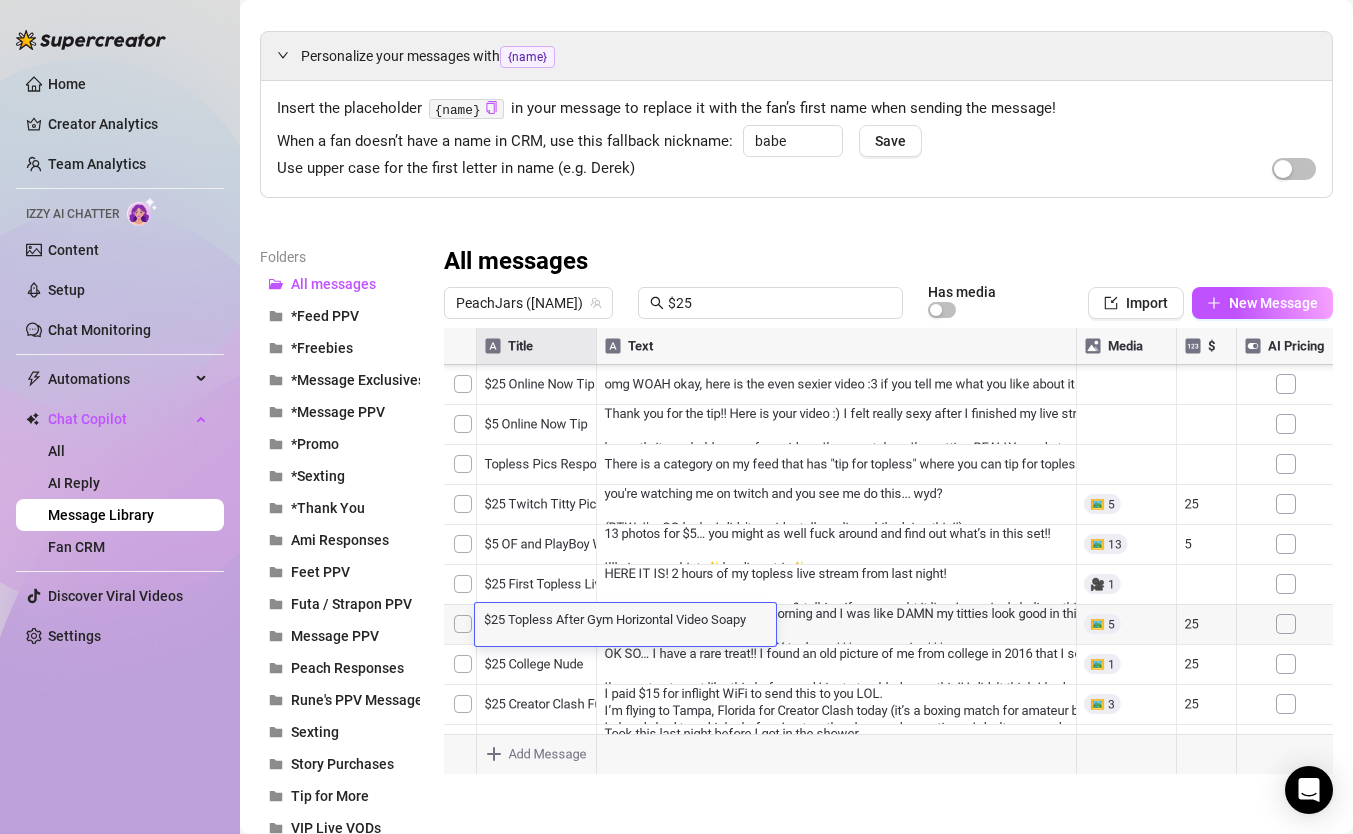scroll, scrollTop: 0, scrollLeft: 0, axis: both 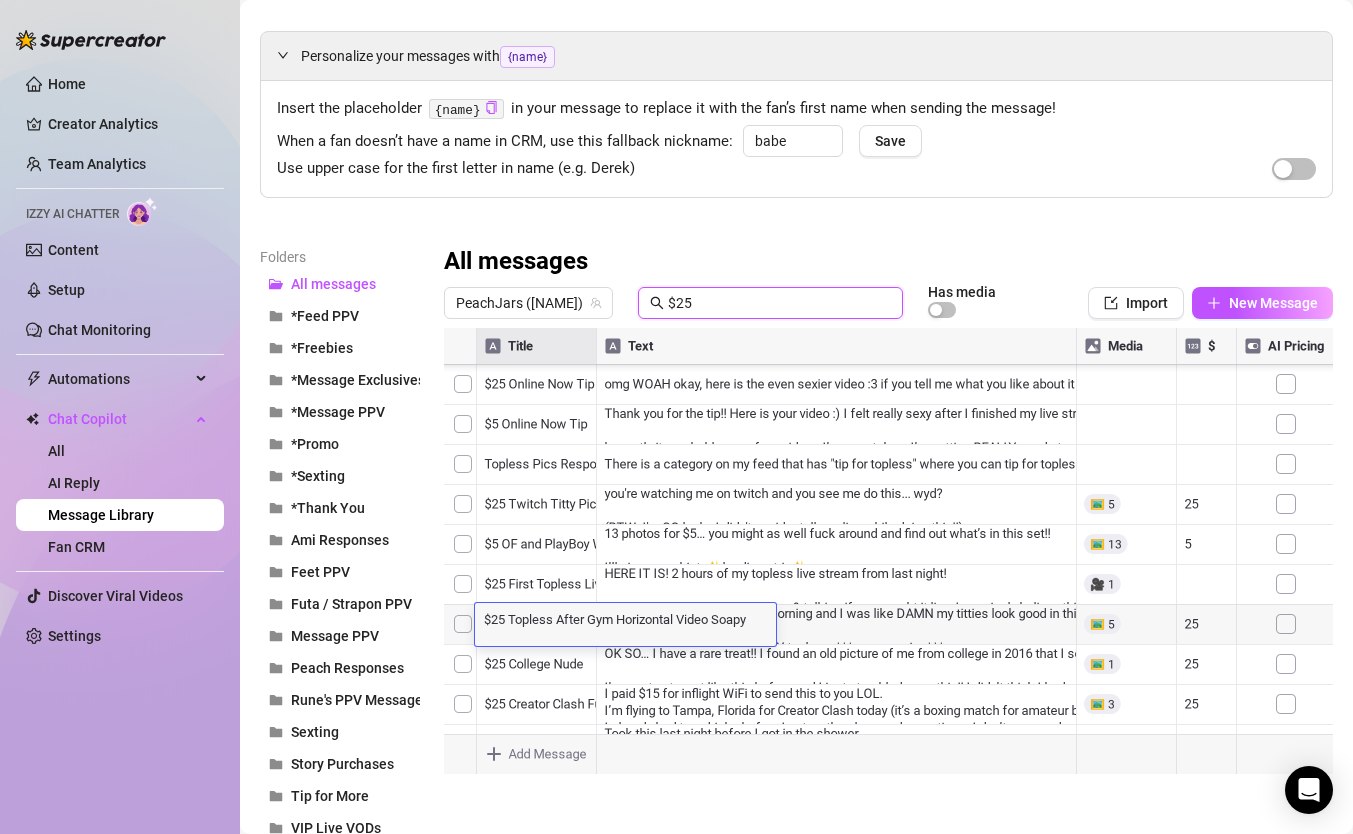 click on "$25" at bounding box center (779, 303) 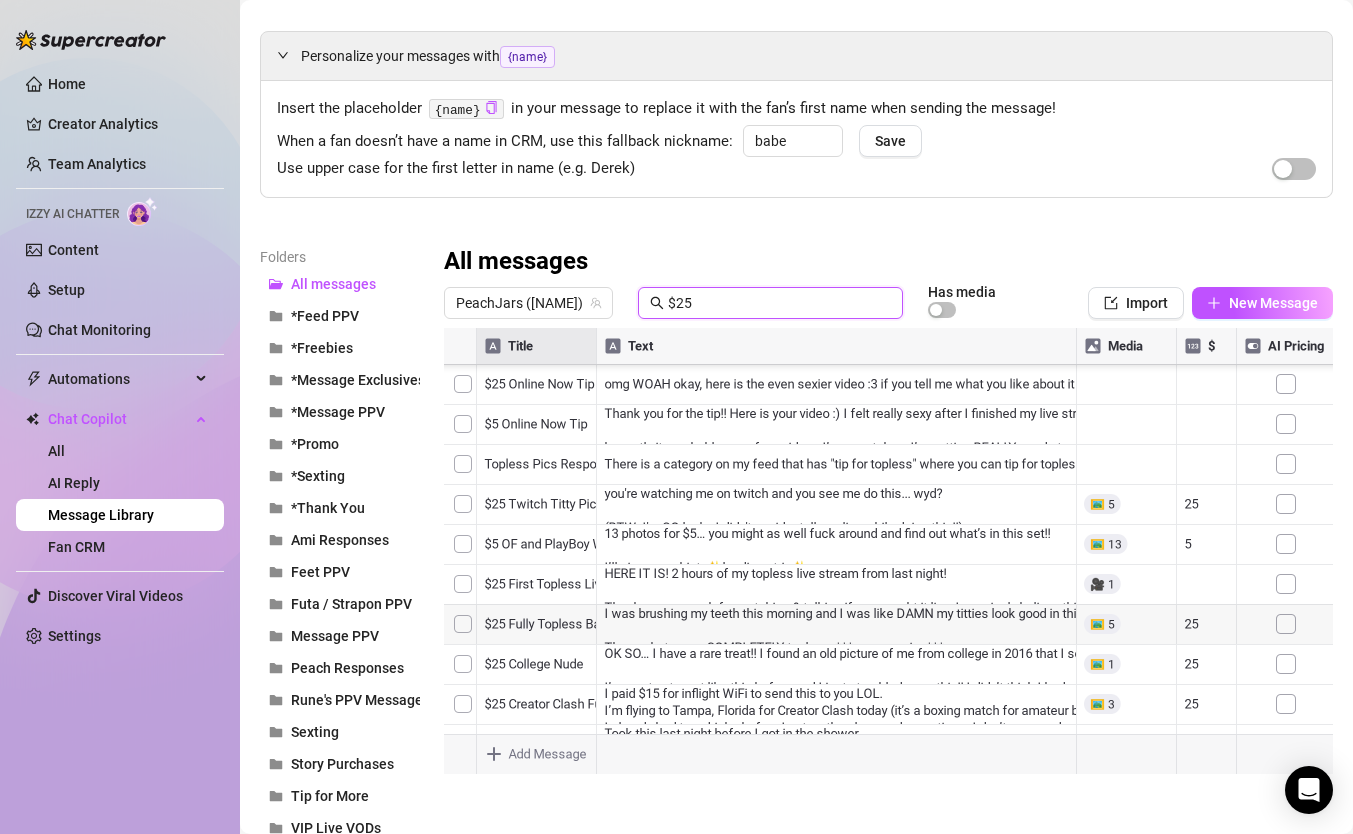 click on "$25" at bounding box center [779, 303] 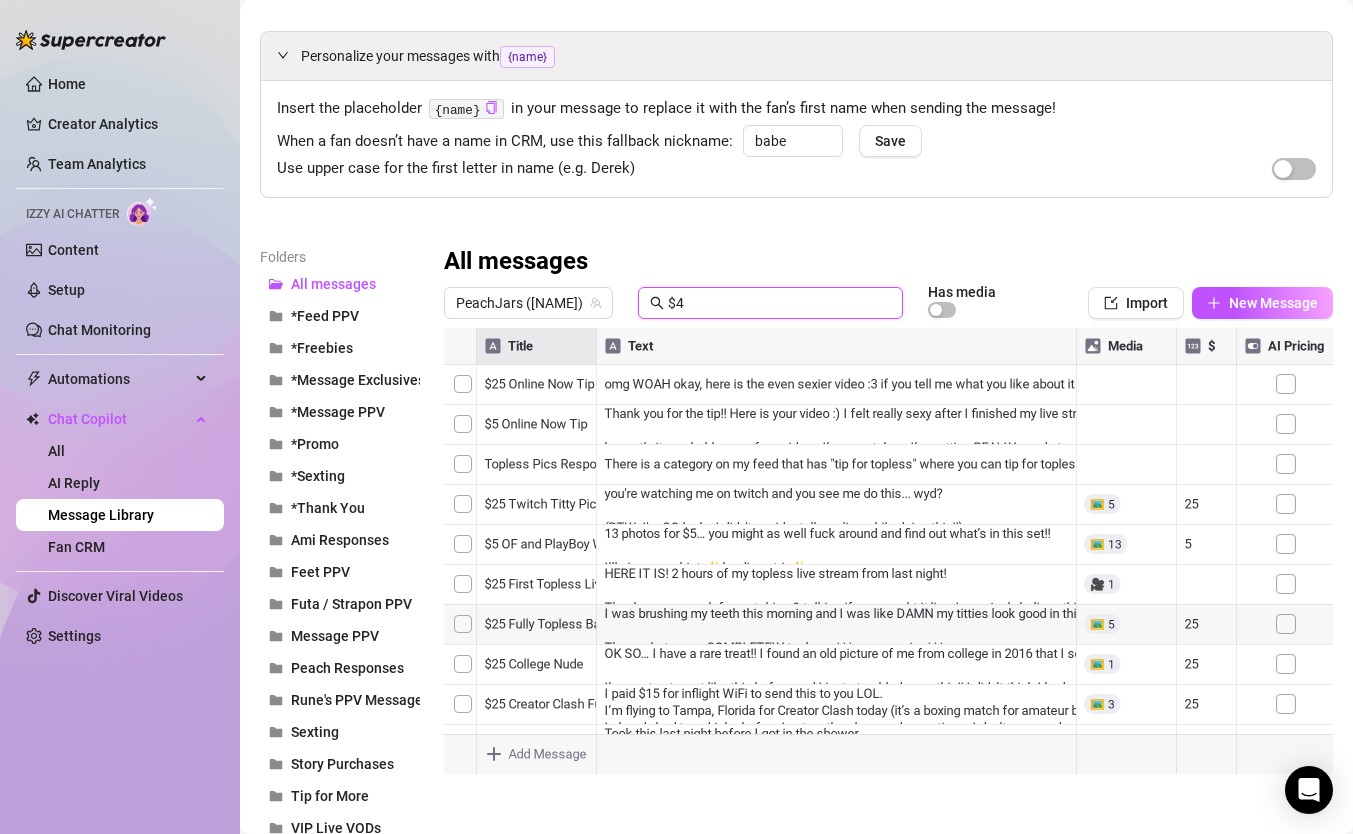 scroll, scrollTop: 0, scrollLeft: 0, axis: both 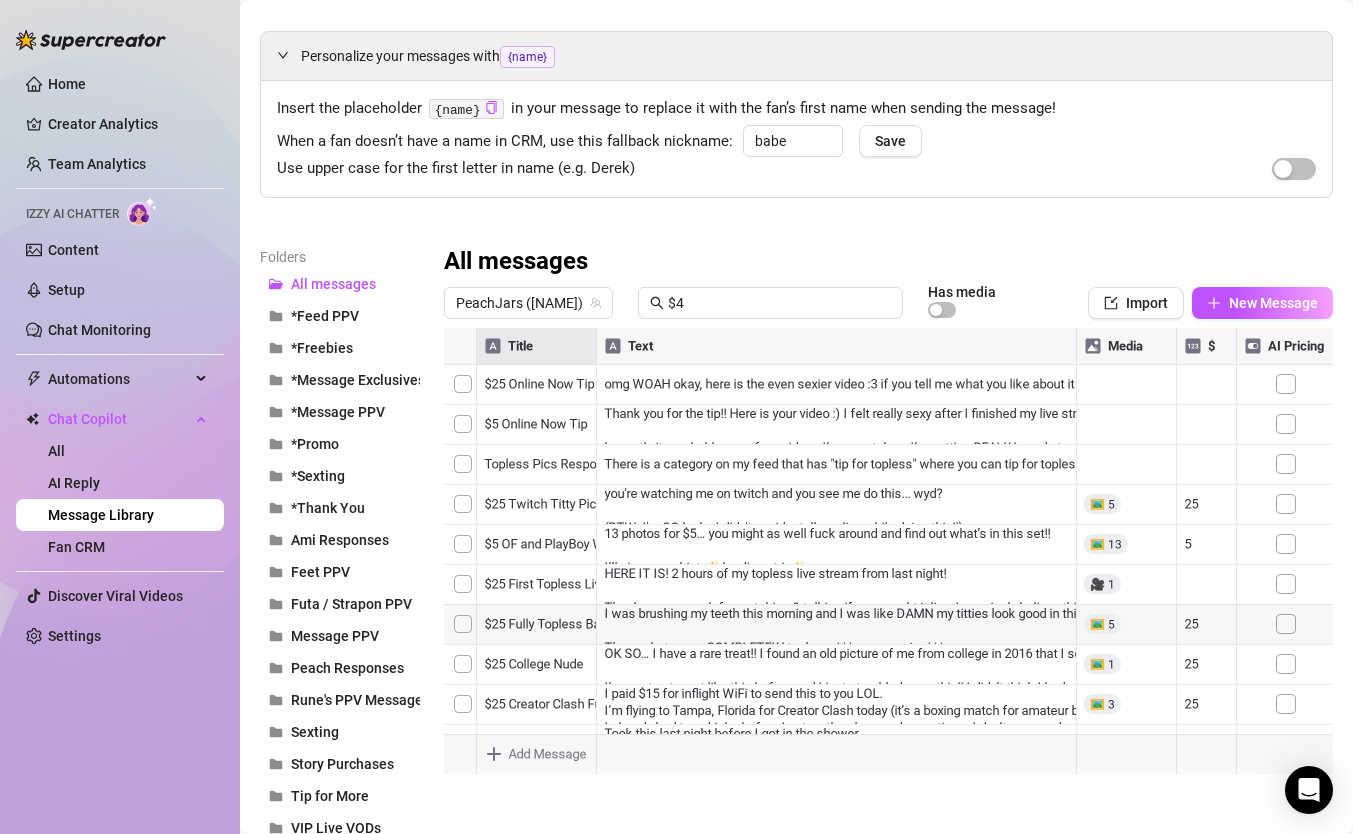 click at bounding box center (888, 551) 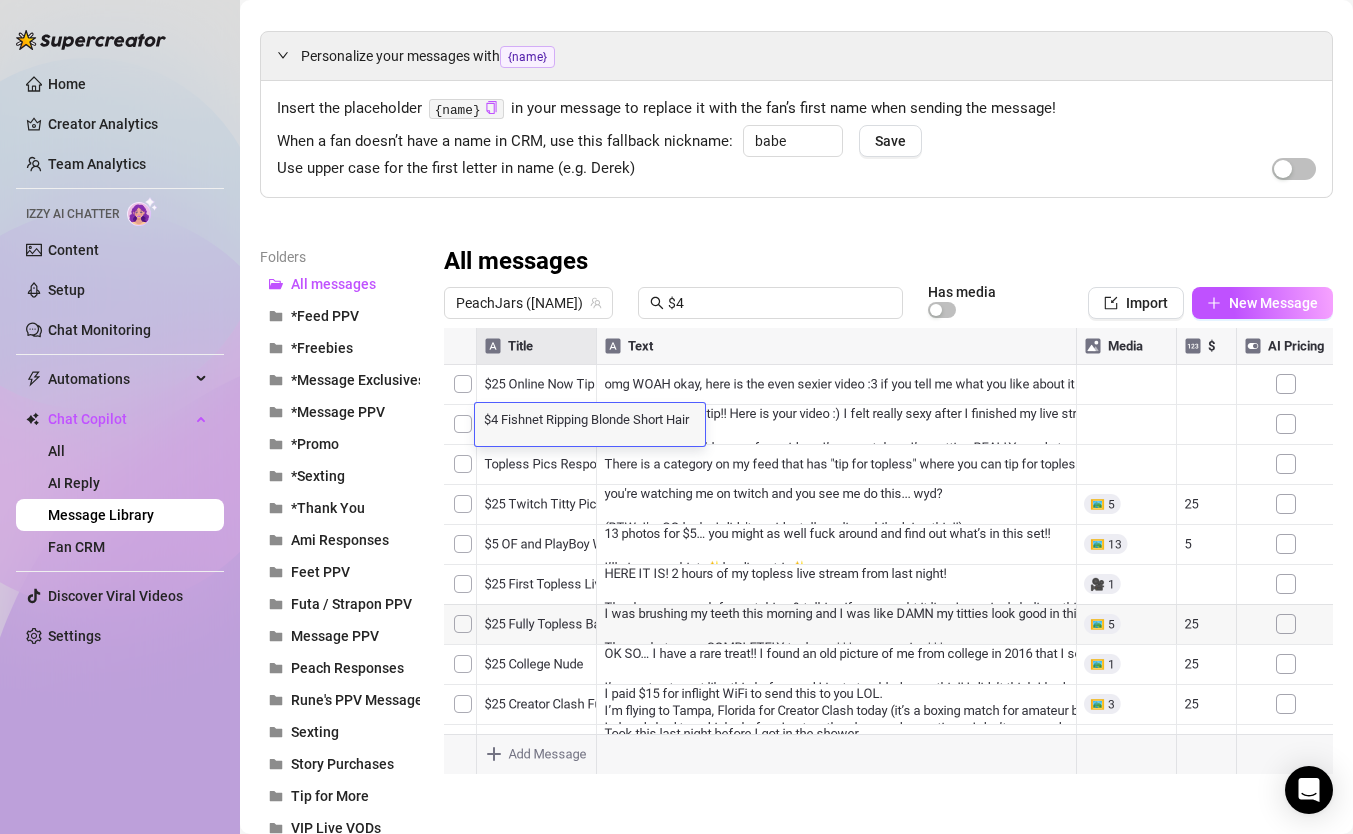 scroll, scrollTop: 0, scrollLeft: 0, axis: both 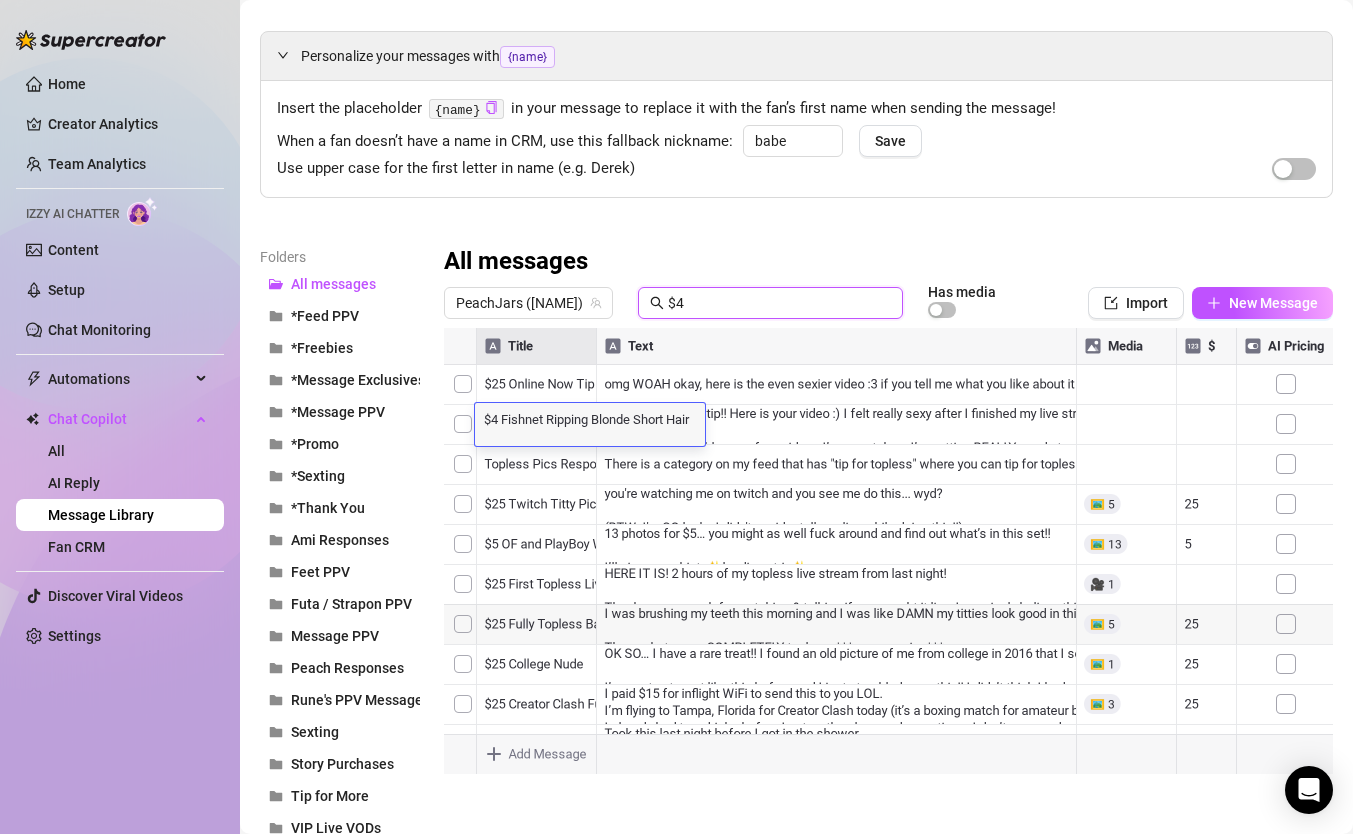 click on "$4" at bounding box center [779, 303] 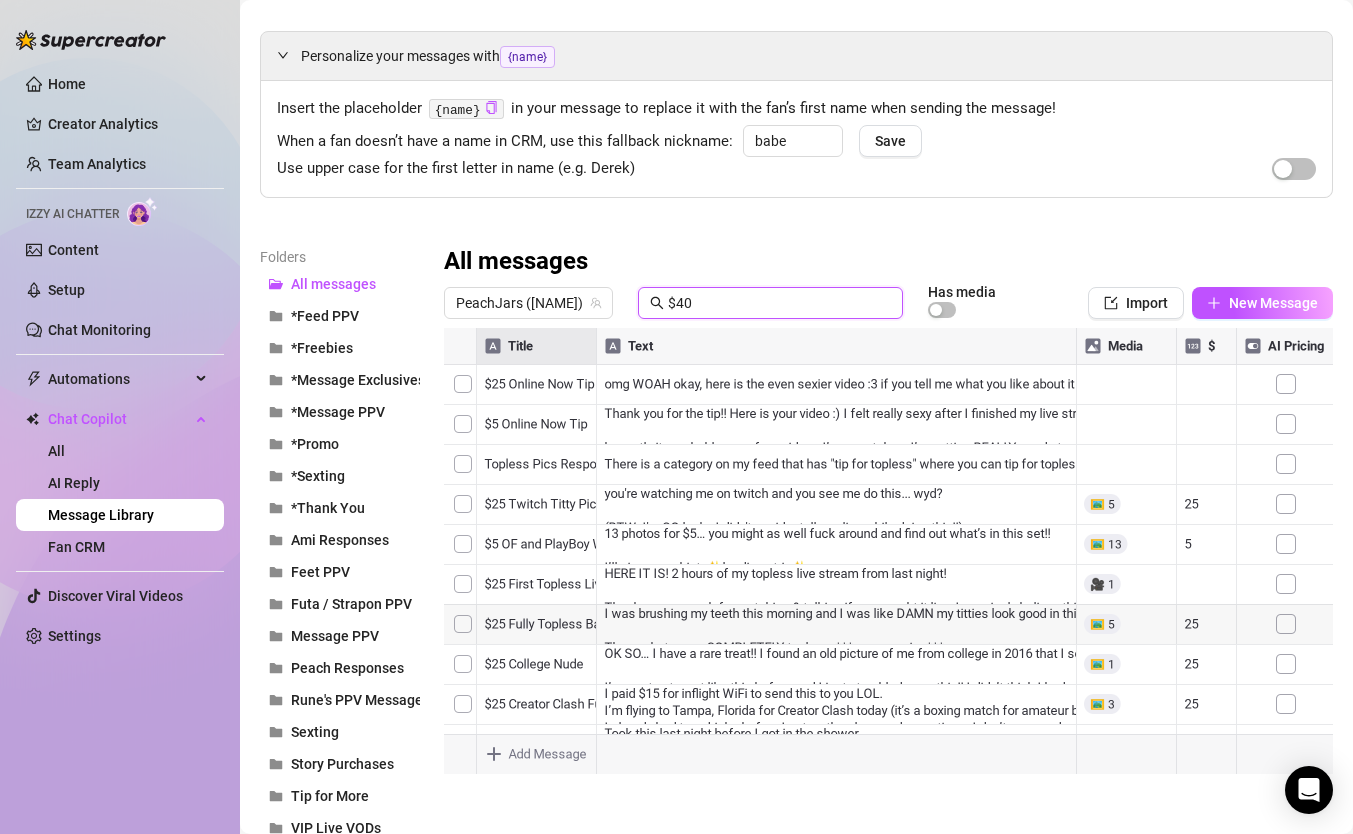 scroll, scrollTop: 80, scrollLeft: 0, axis: vertical 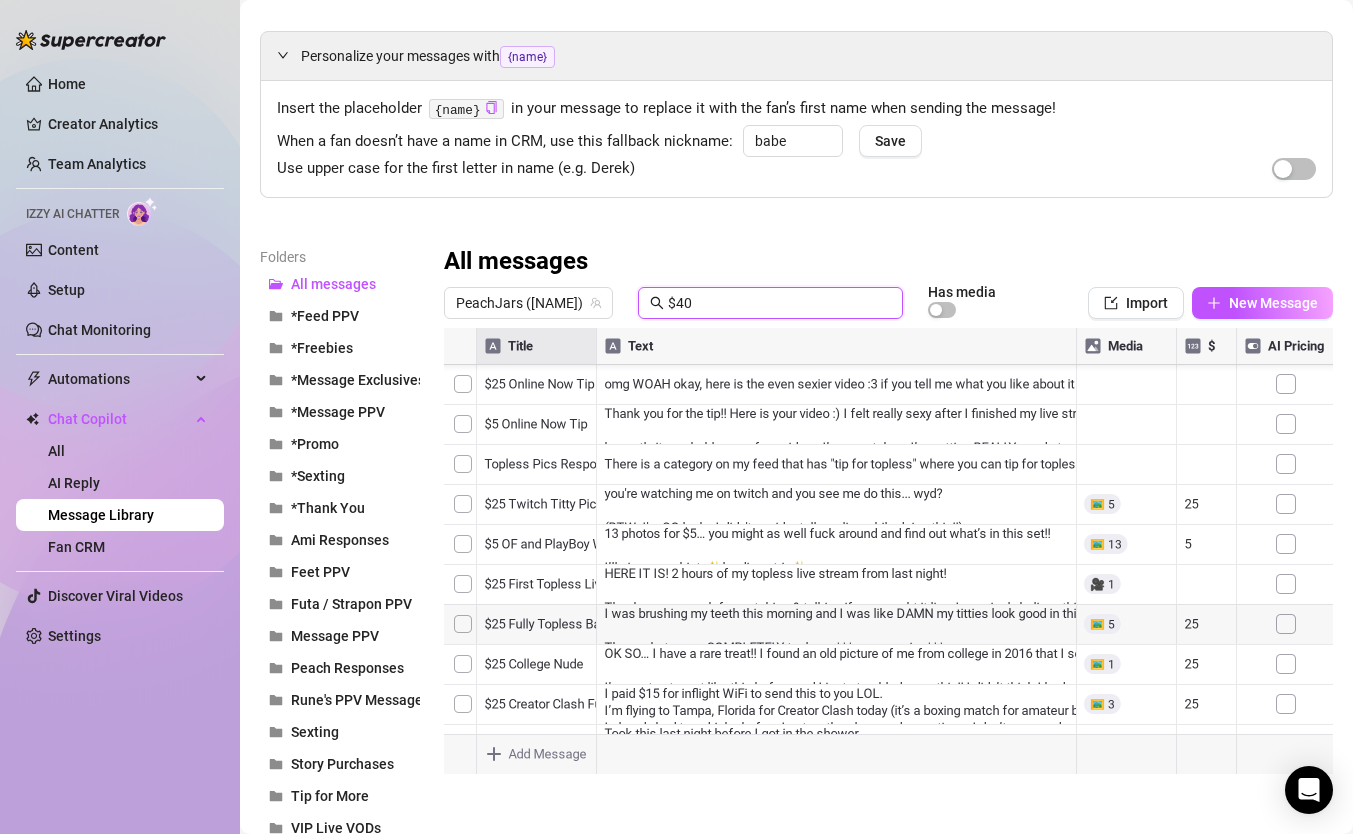 click at bounding box center (888, 551) 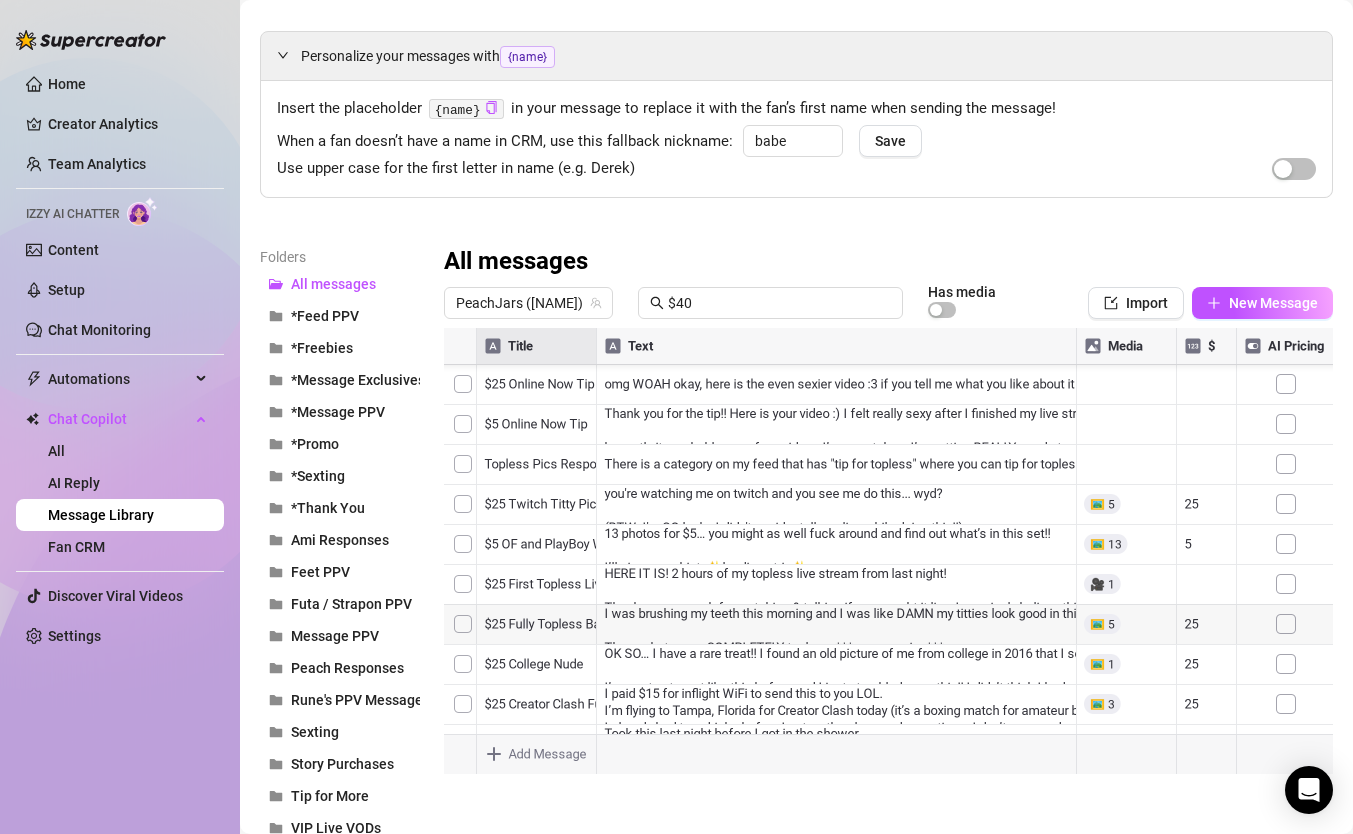 click at bounding box center [888, 551] 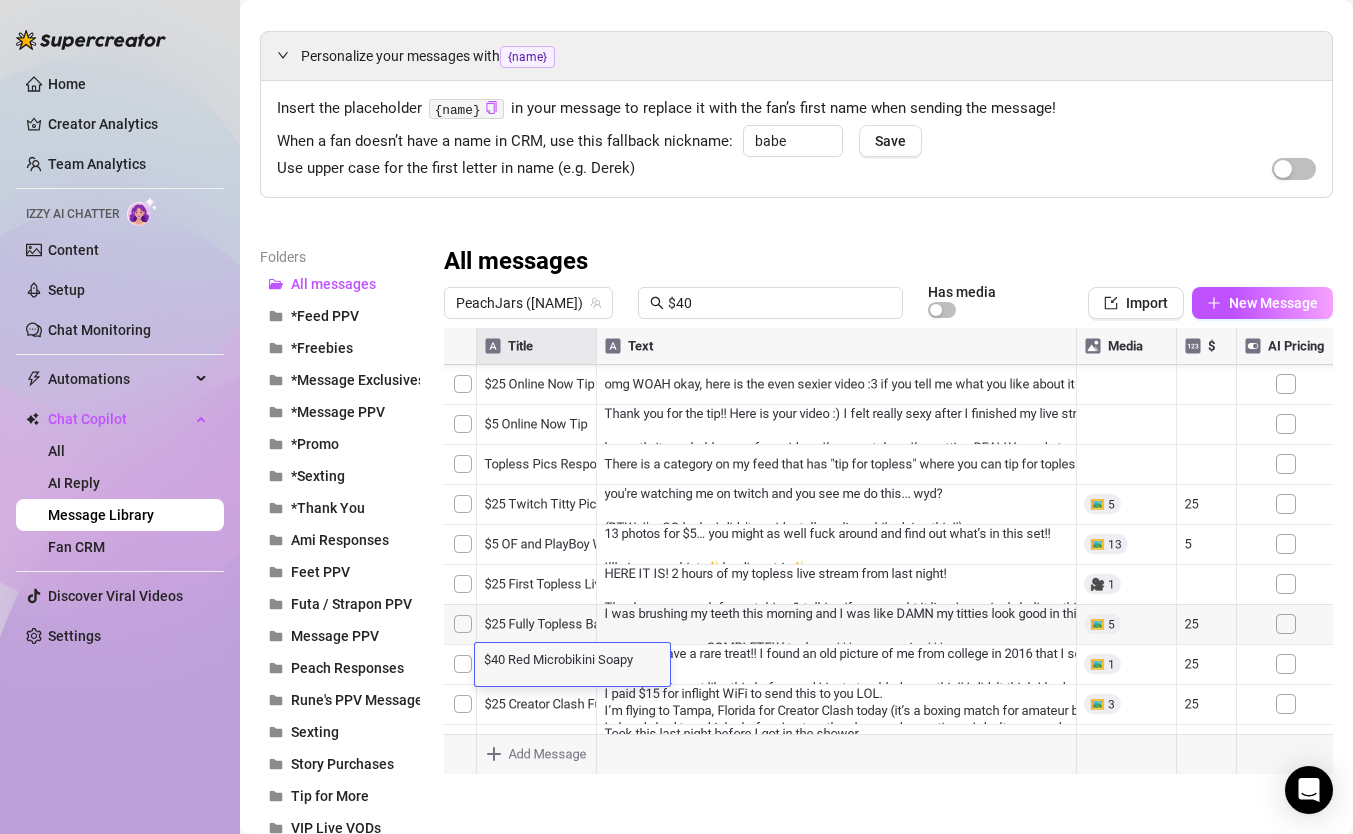 scroll, scrollTop: 0, scrollLeft: 0, axis: both 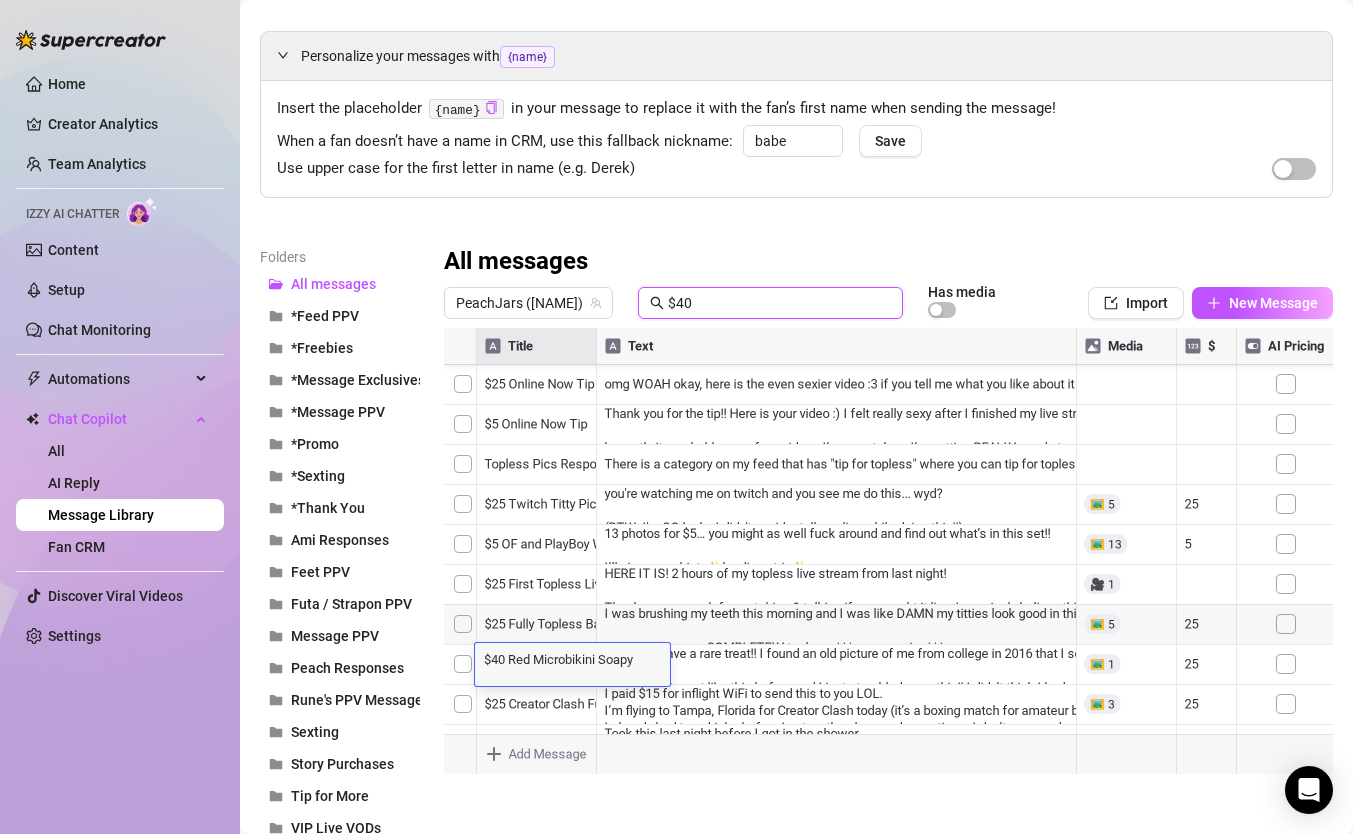 click on "$40" at bounding box center [779, 303] 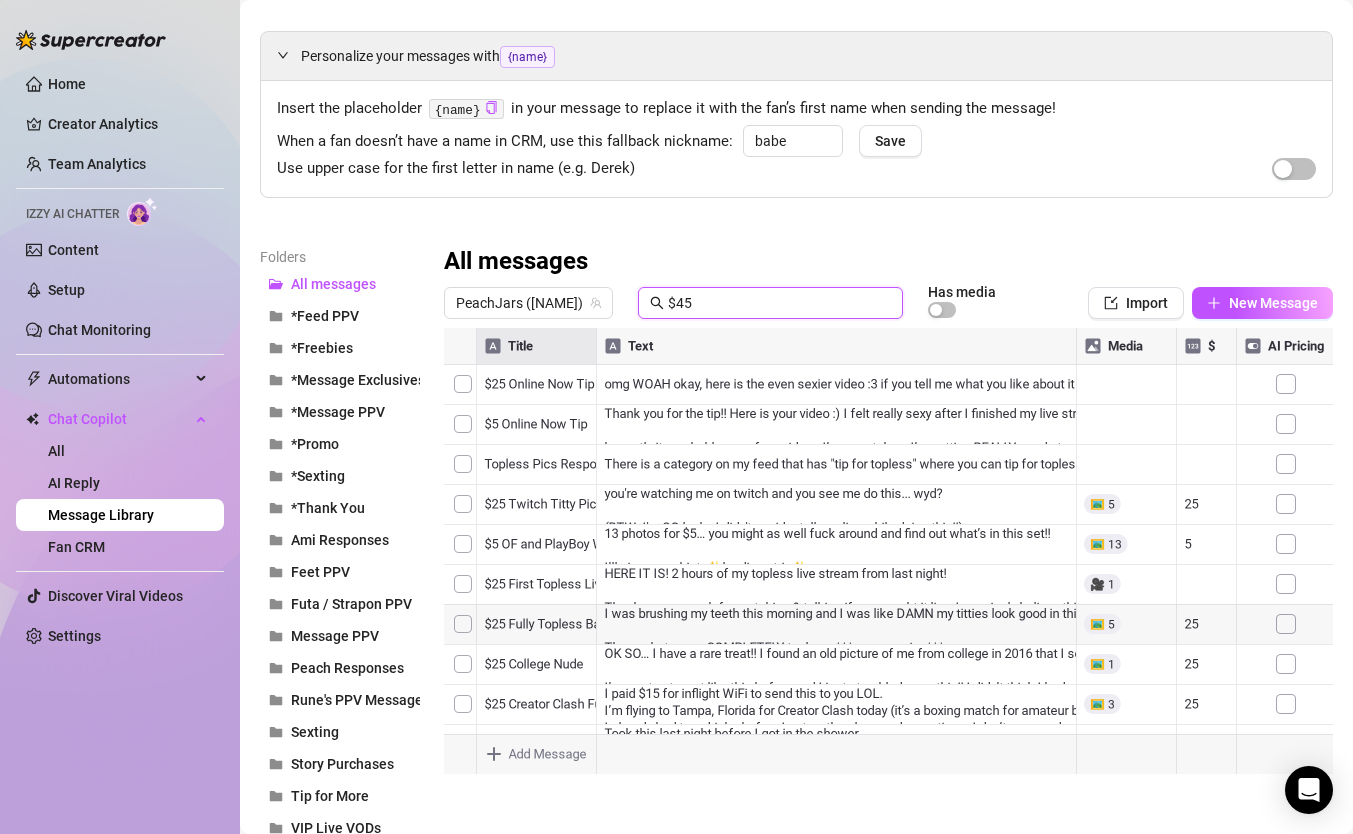 scroll, scrollTop: 0, scrollLeft: 0, axis: both 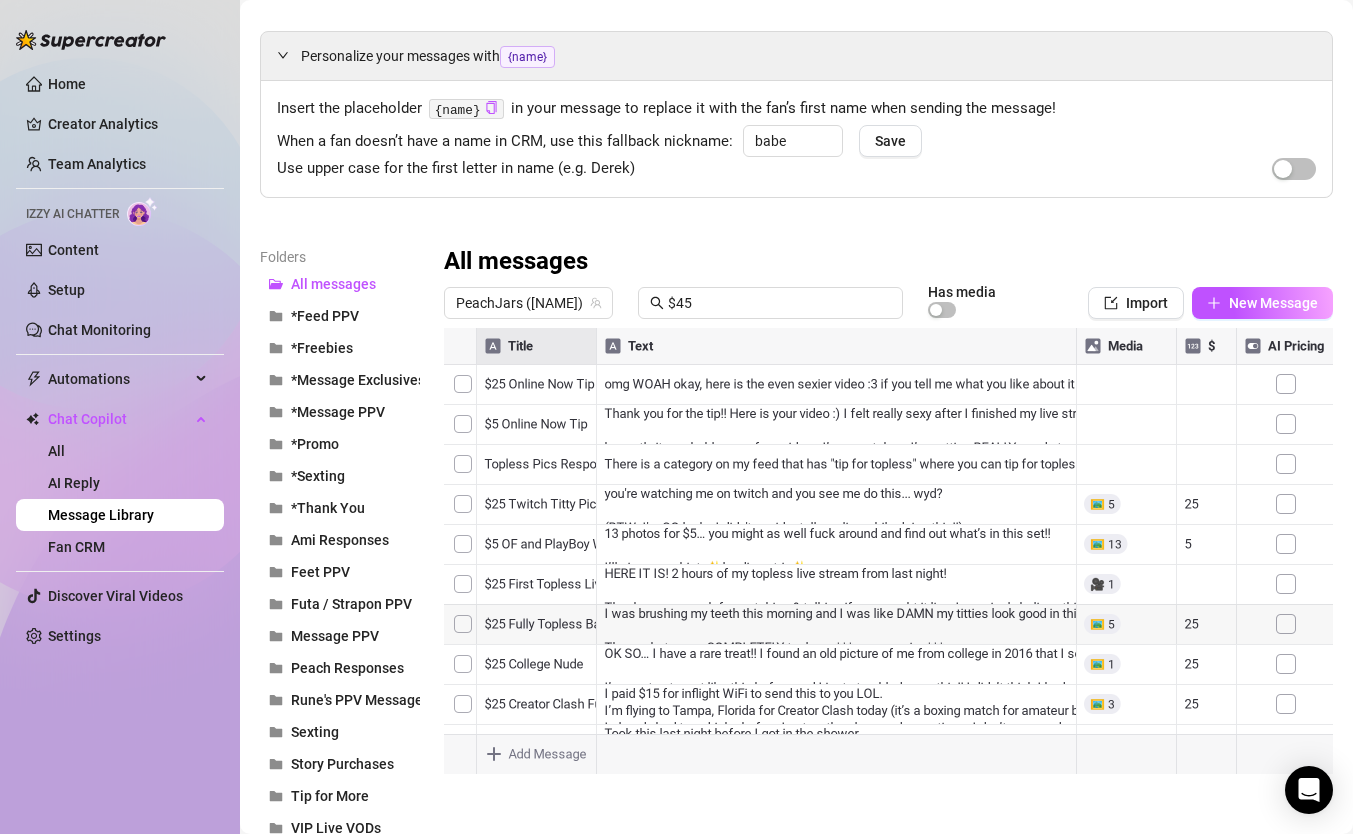 click at bounding box center [888, 551] 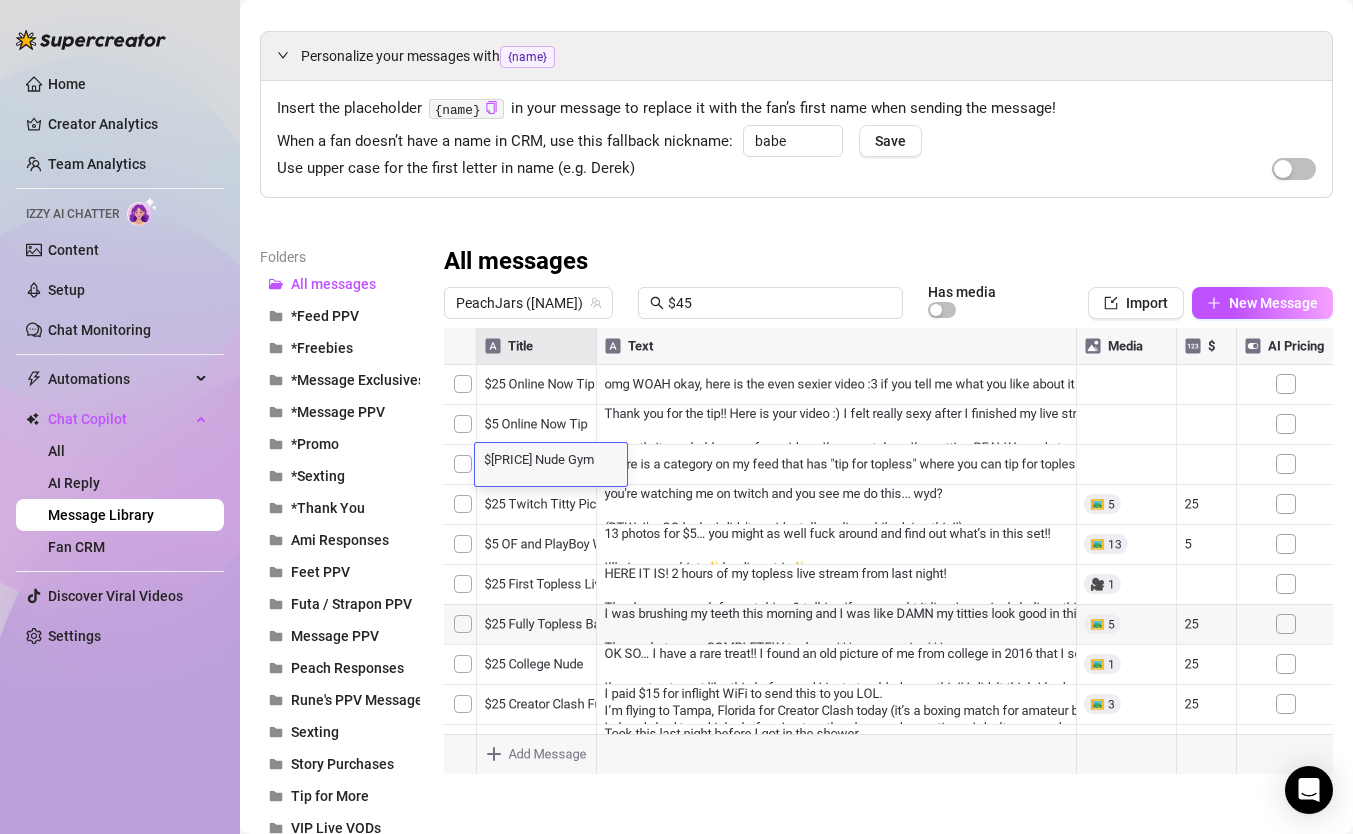 scroll, scrollTop: 0, scrollLeft: 0, axis: both 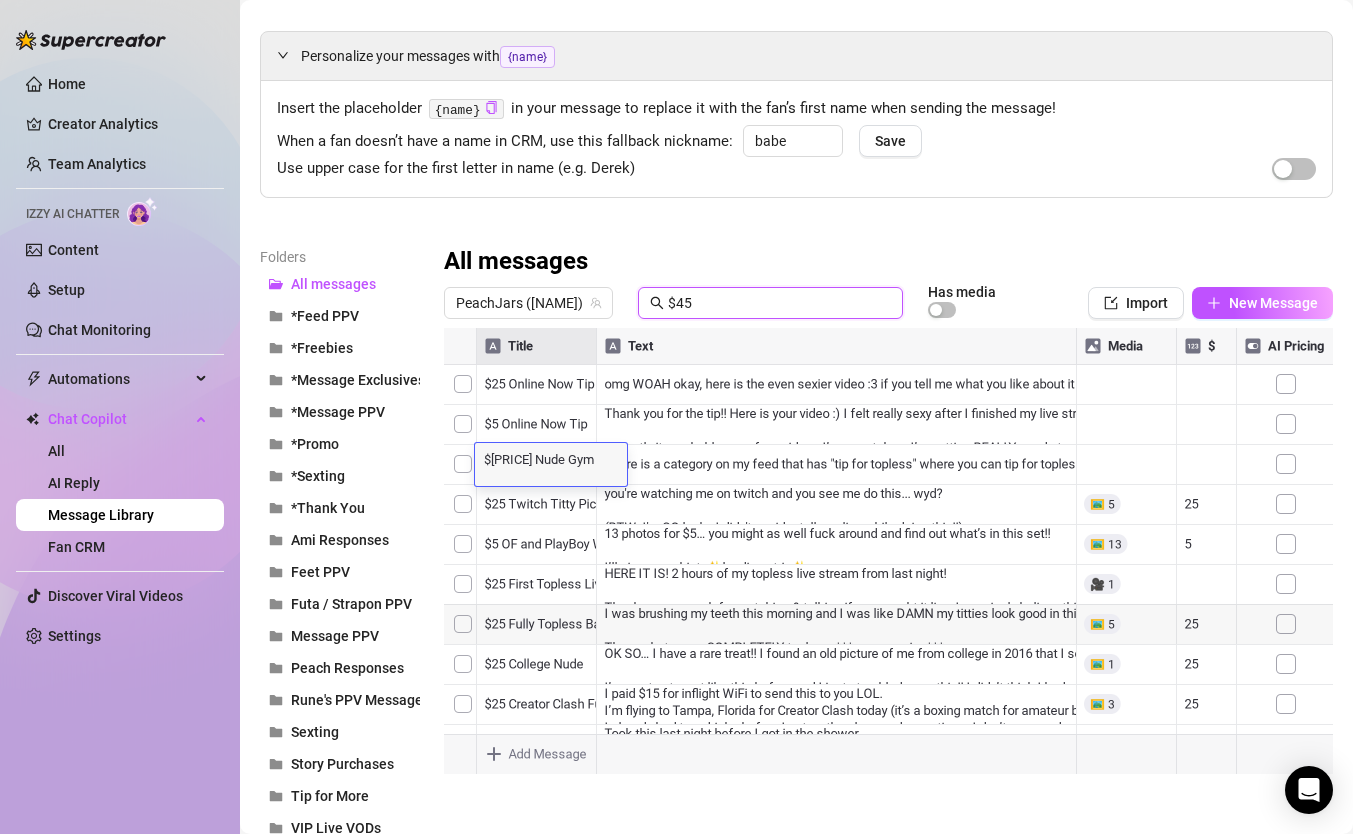 click on "$45" at bounding box center (779, 303) 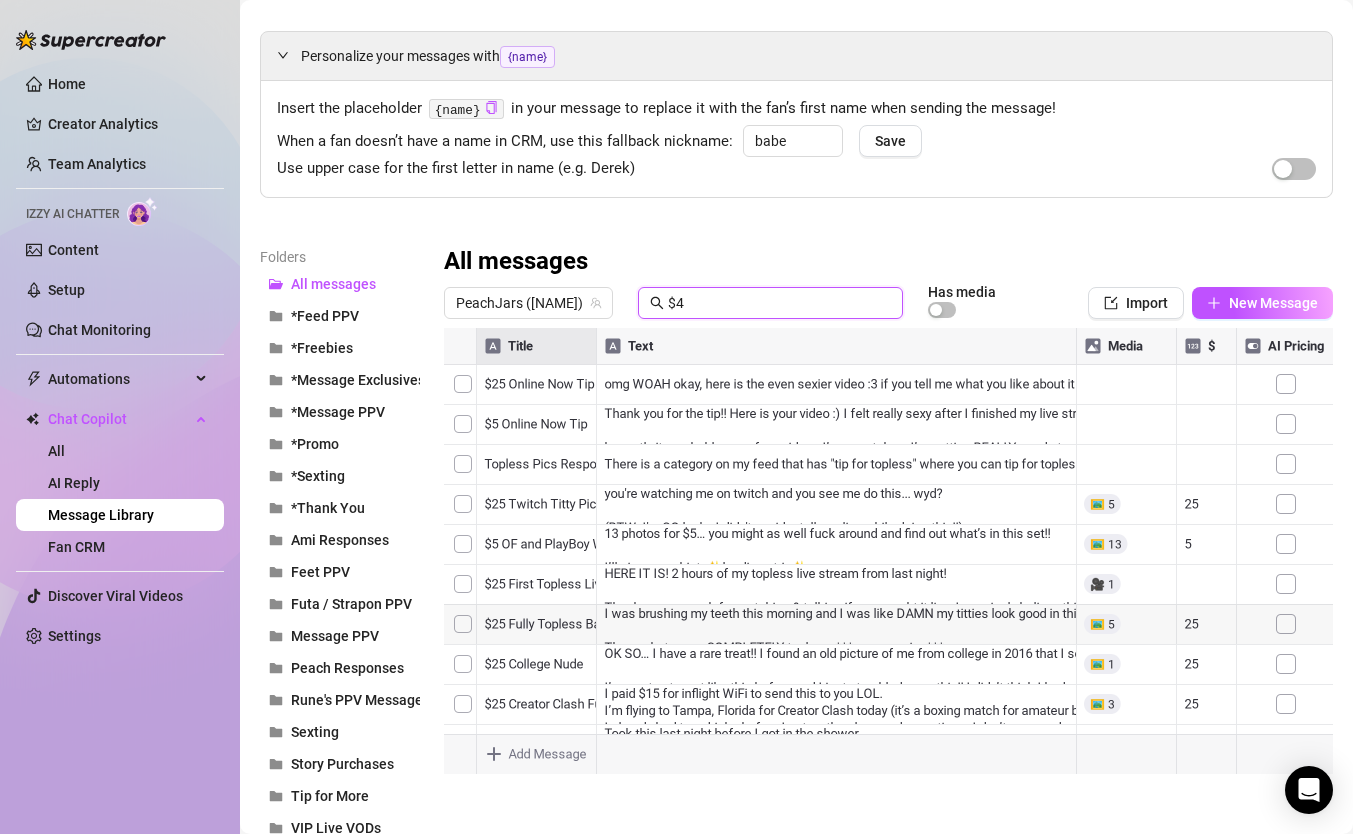 scroll, scrollTop: 120, scrollLeft: 0, axis: vertical 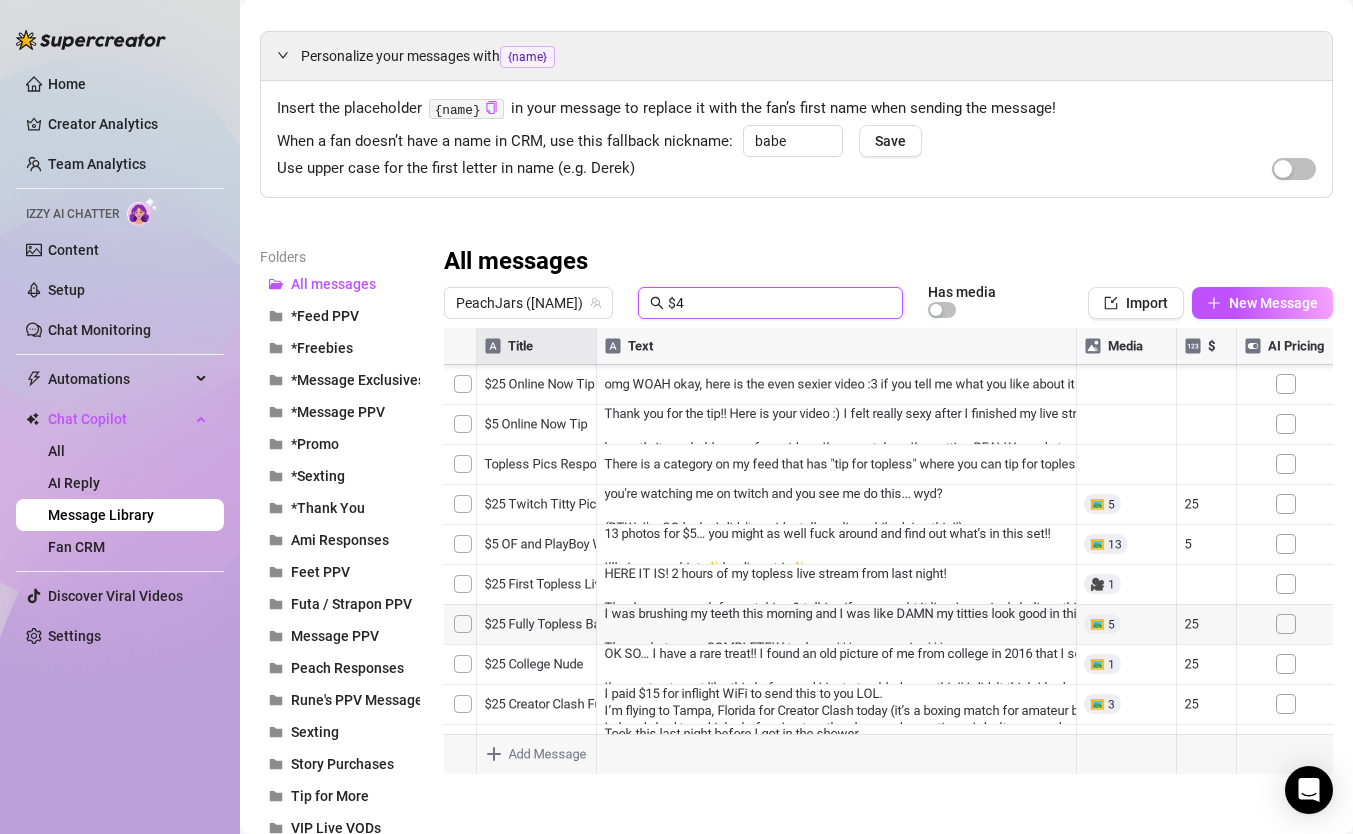 click at bounding box center [888, 551] 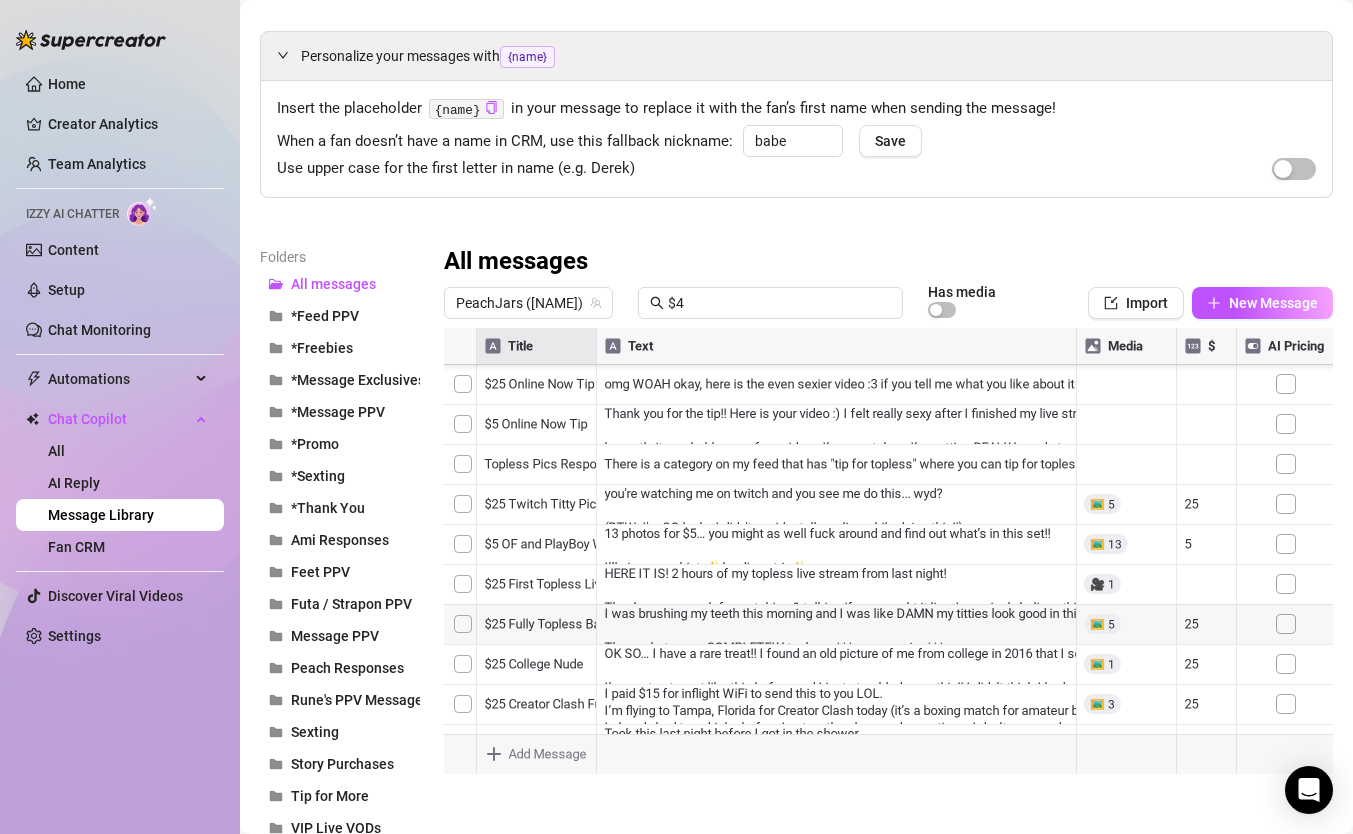 click at bounding box center (888, 551) 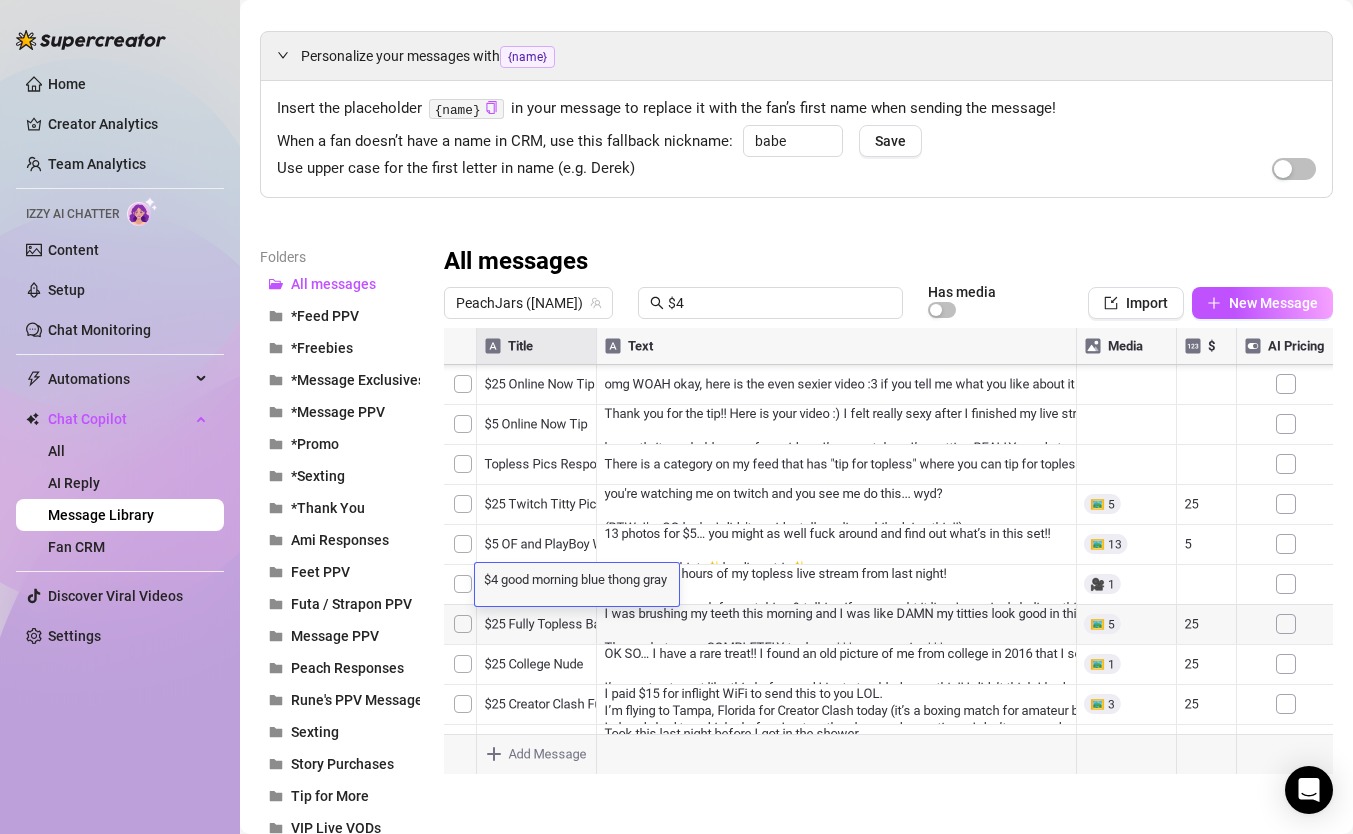scroll, scrollTop: 0, scrollLeft: 0, axis: both 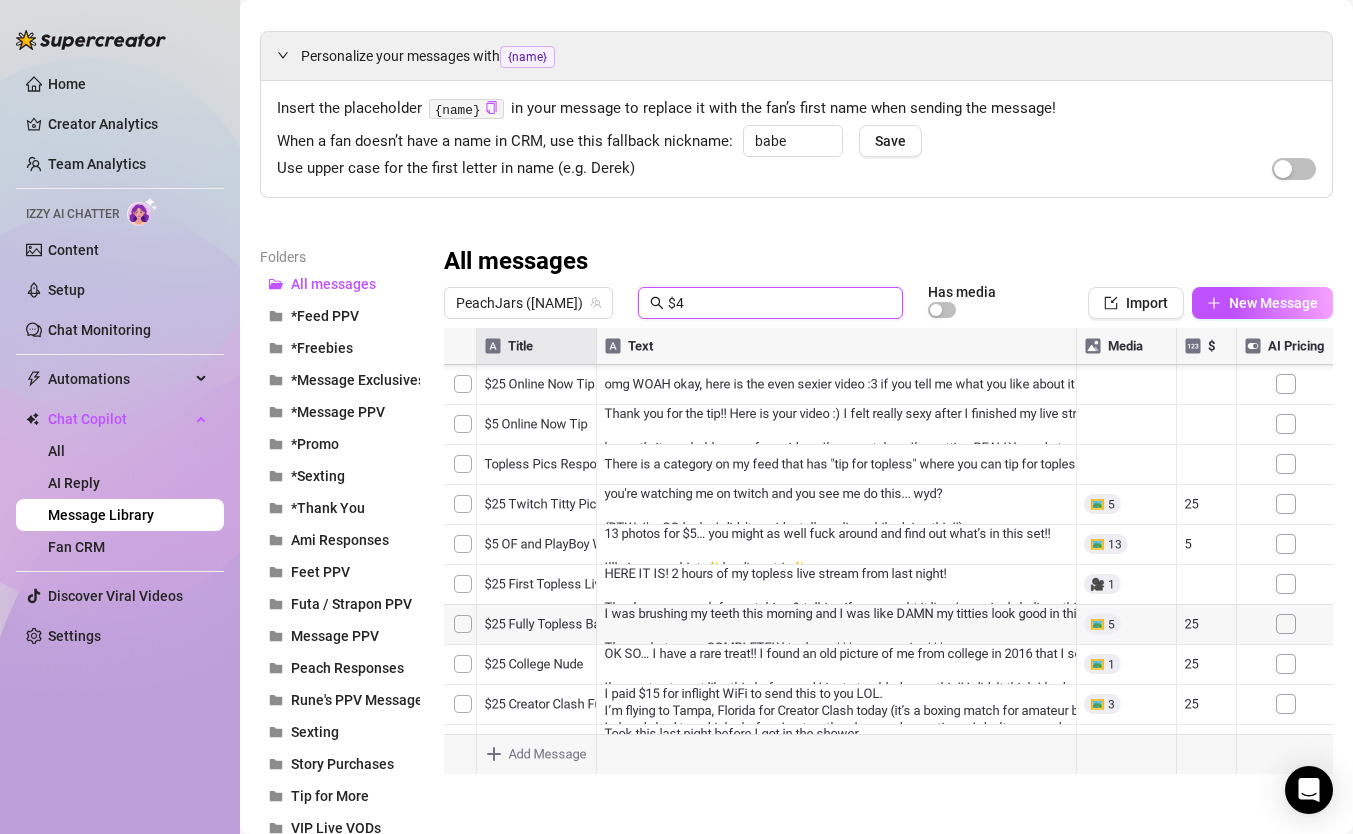 click on "$4" at bounding box center [779, 303] 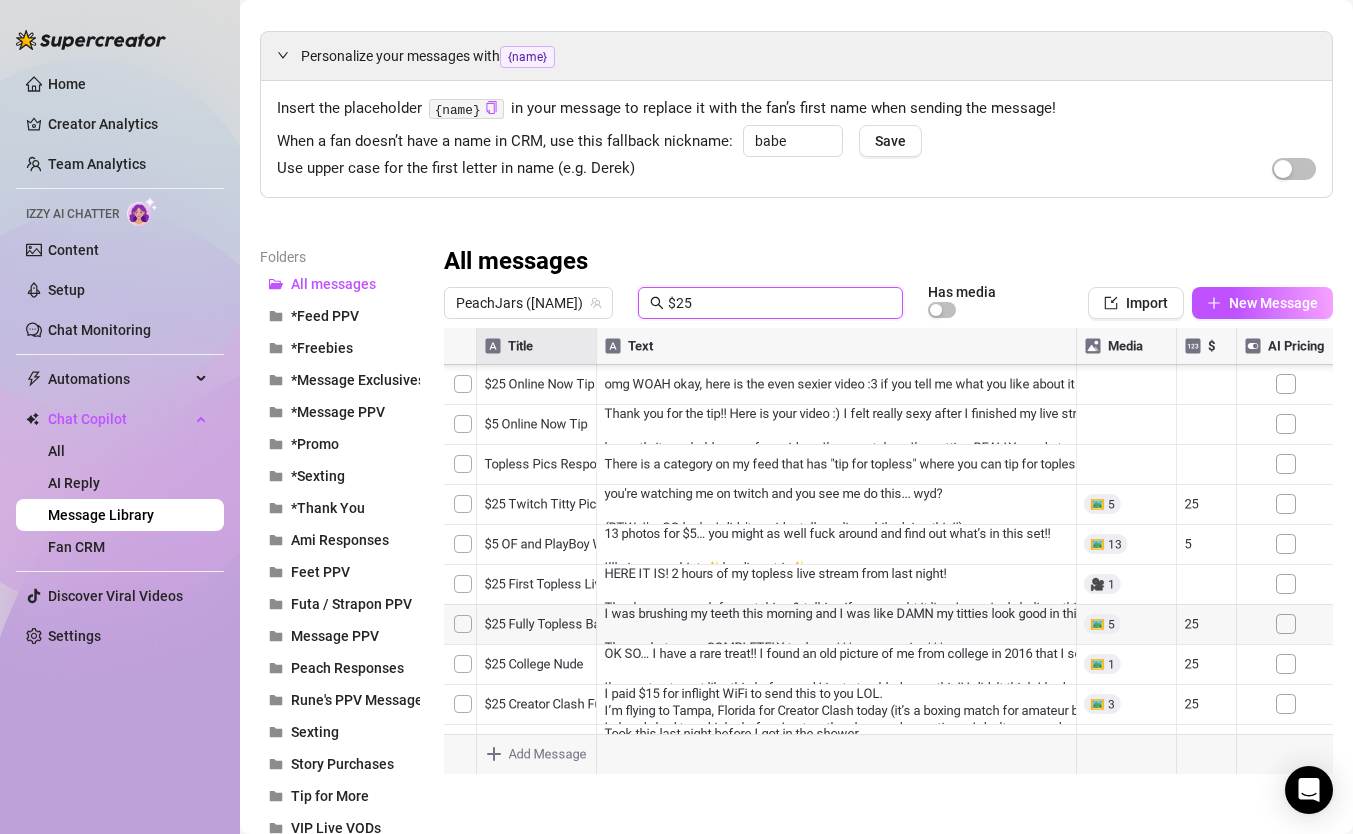 scroll, scrollTop: 477, scrollLeft: 0, axis: vertical 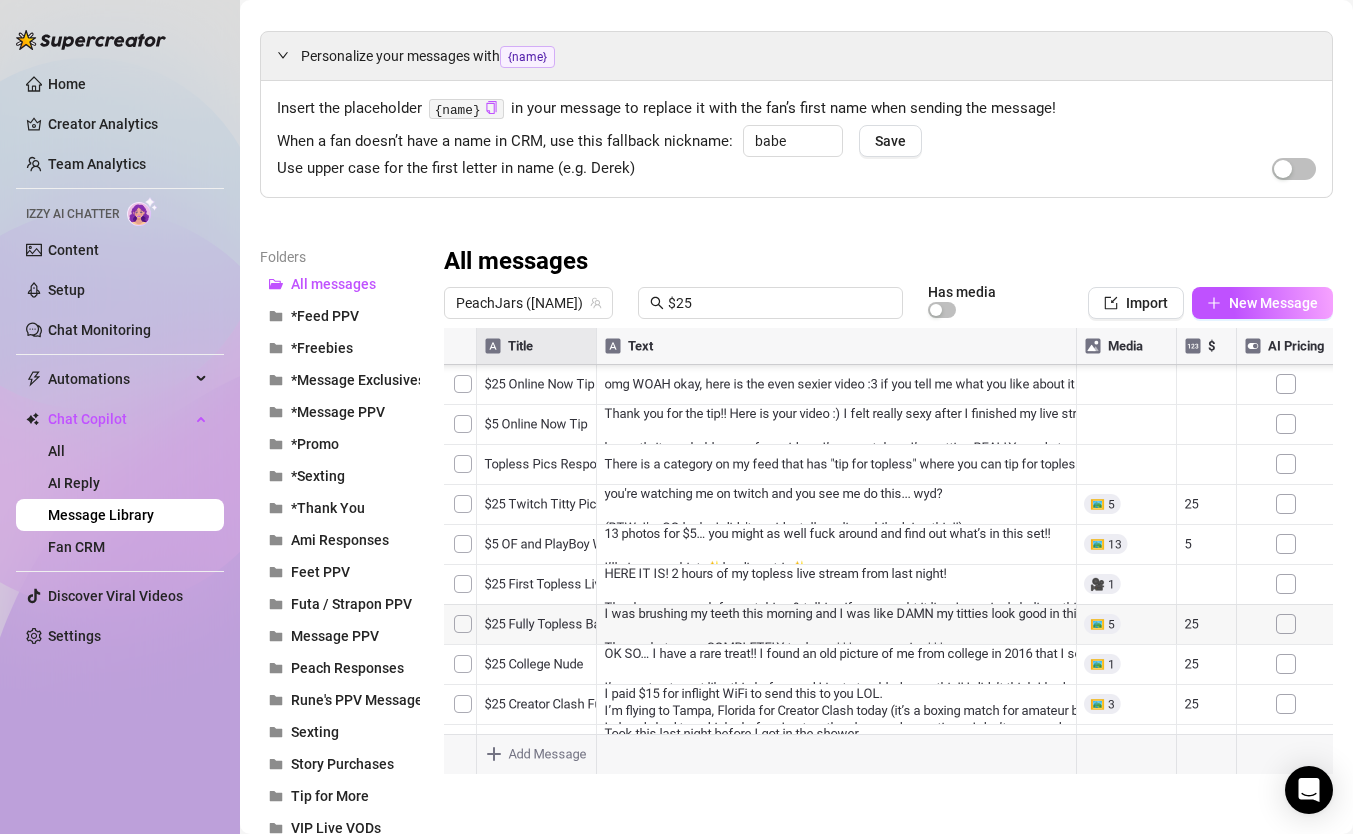 click at bounding box center [888, 551] 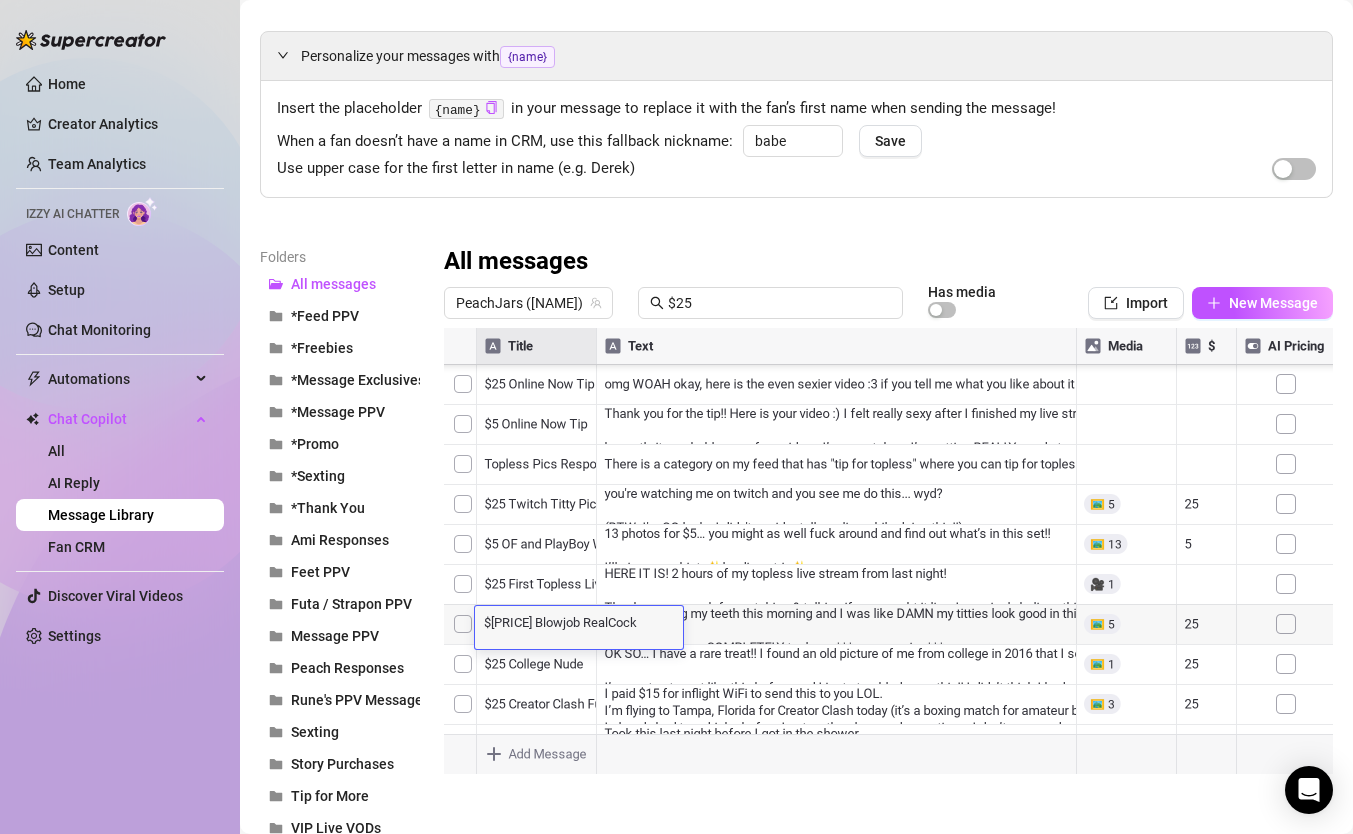 scroll, scrollTop: 0, scrollLeft: 0, axis: both 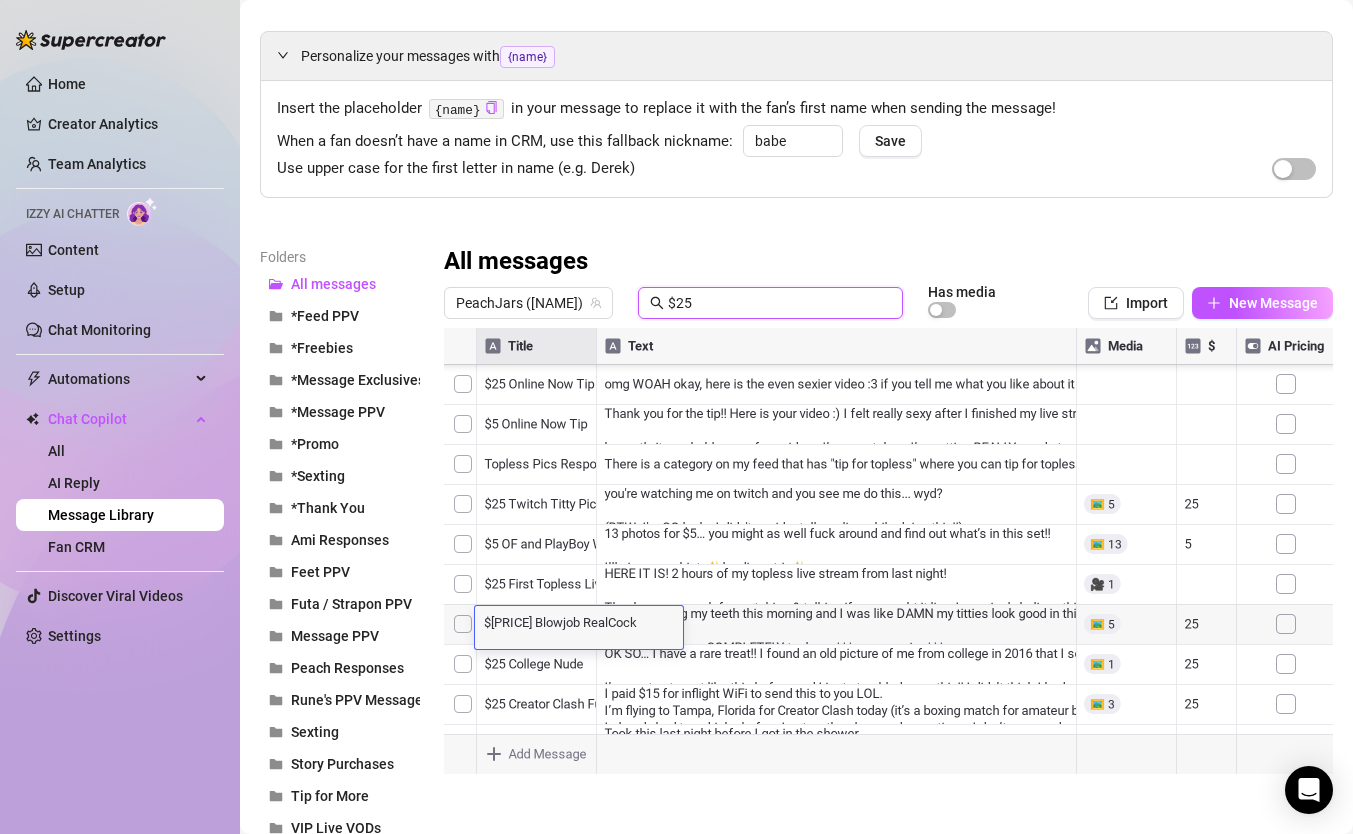 click on "$25" at bounding box center [779, 303] 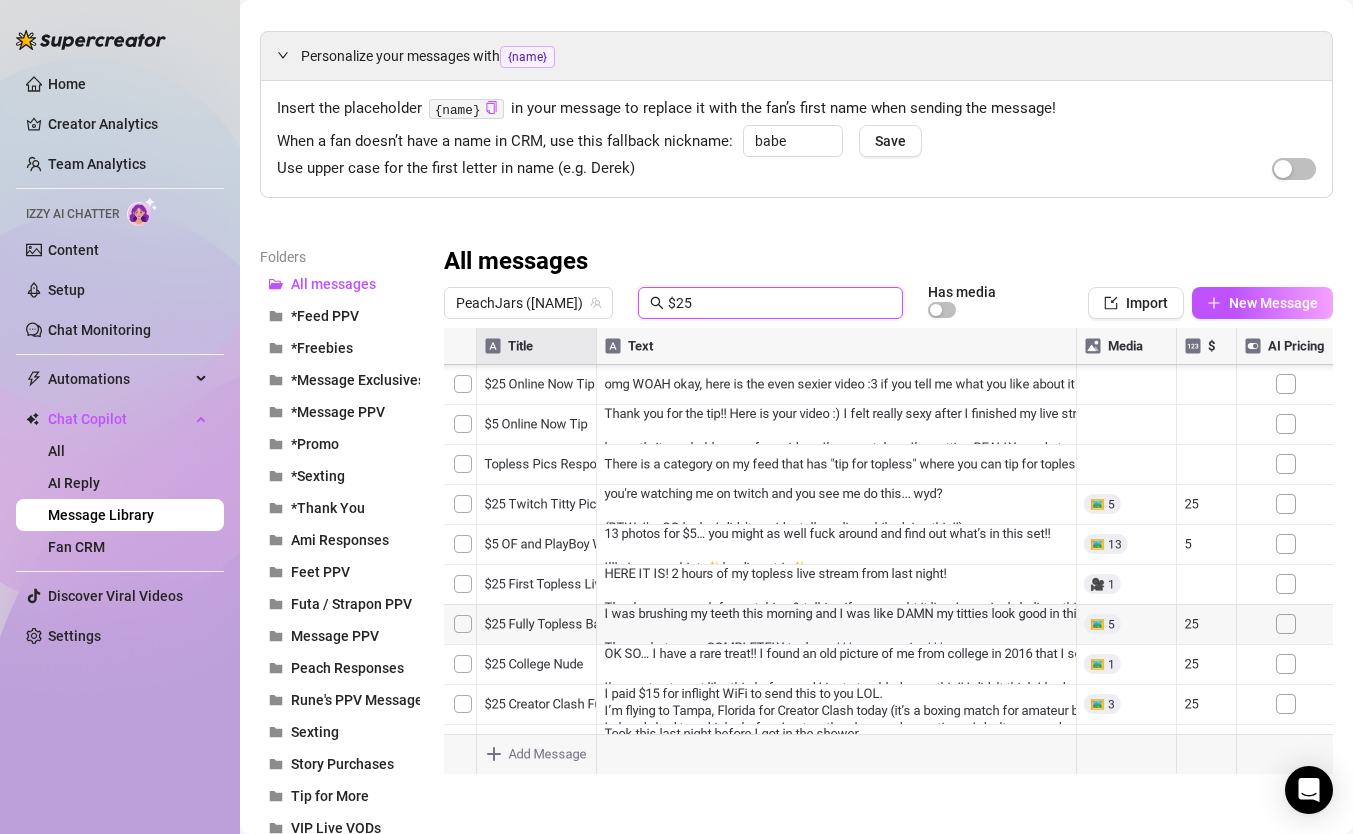 click on "$25" at bounding box center (779, 303) 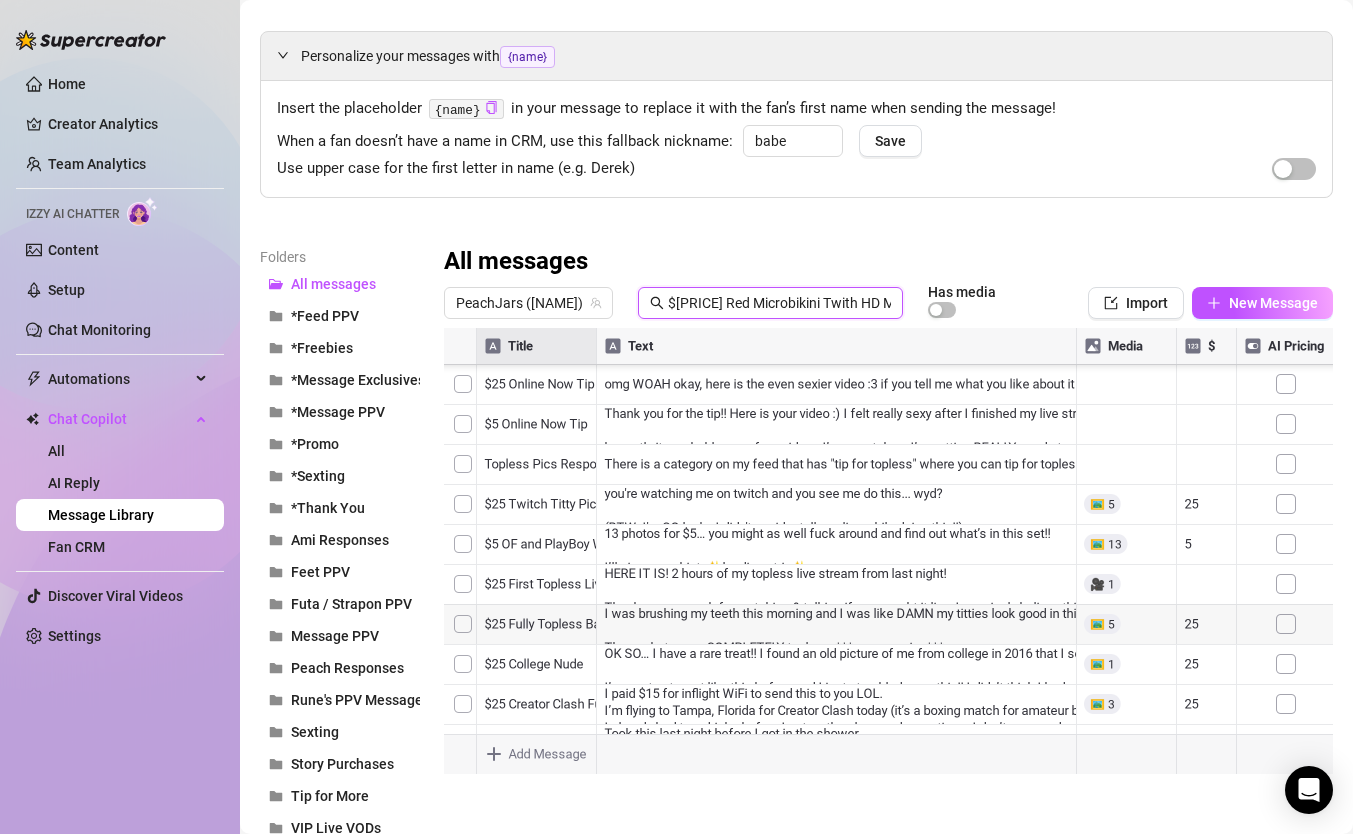 scroll, scrollTop: 0, scrollLeft: 56, axis: horizontal 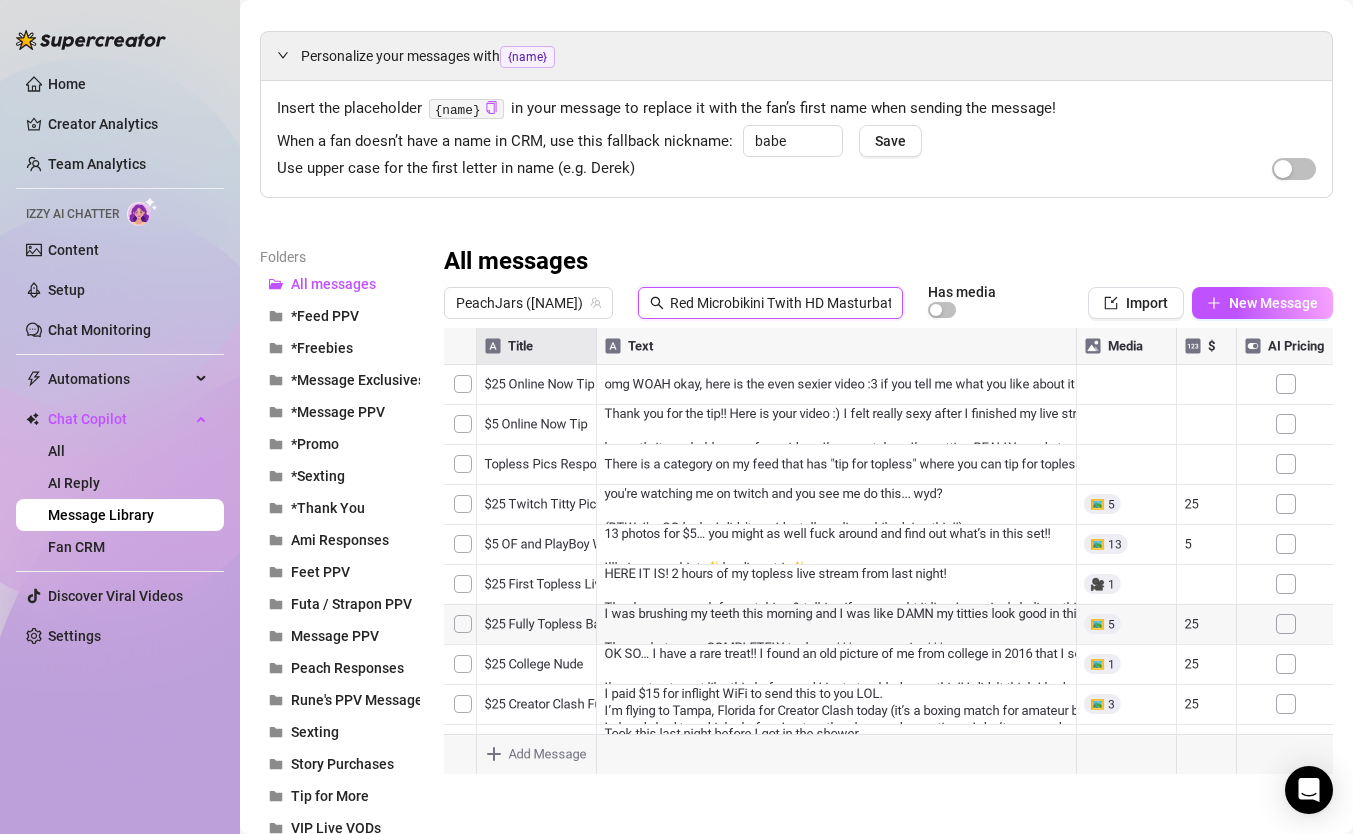 click at bounding box center [888, 551] 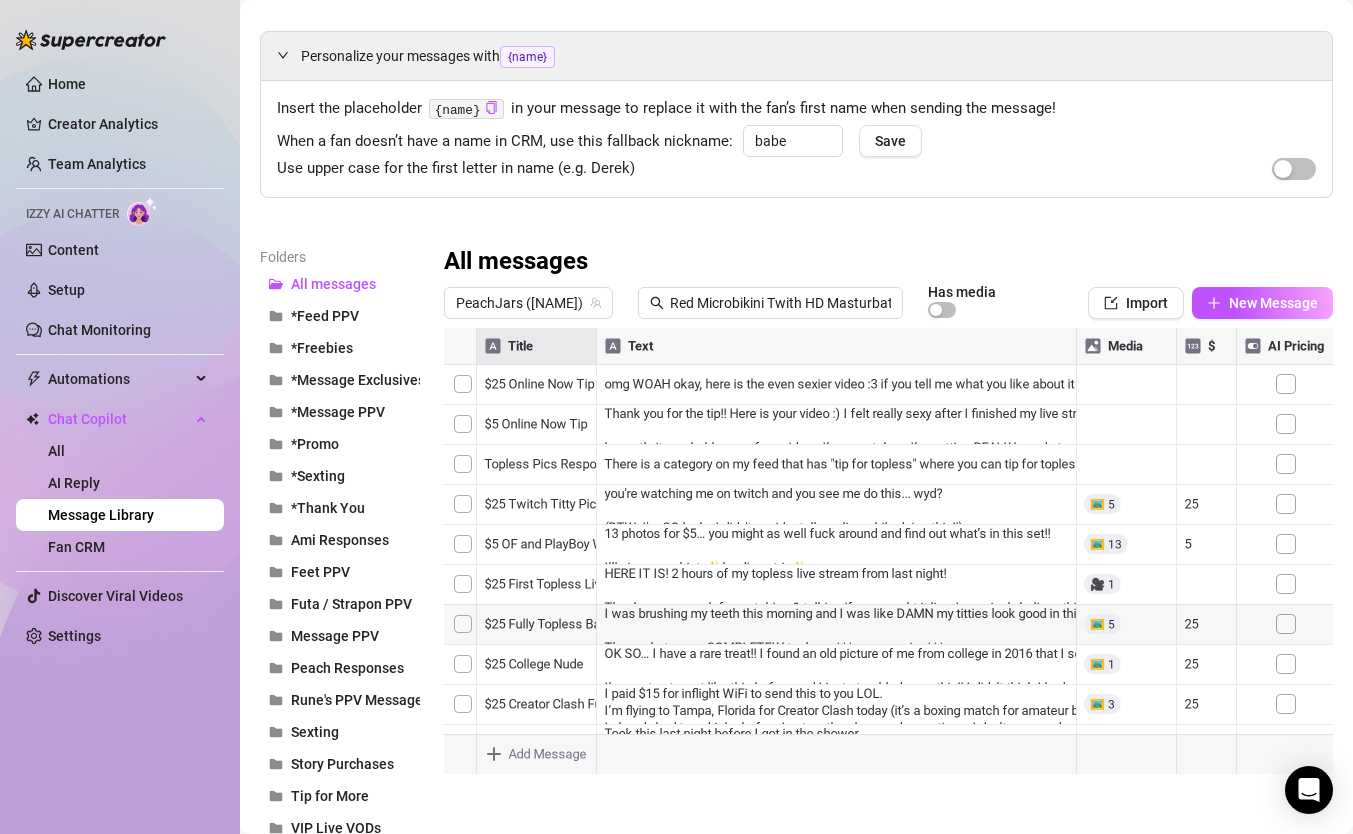 scroll, scrollTop: 0, scrollLeft: 0, axis: both 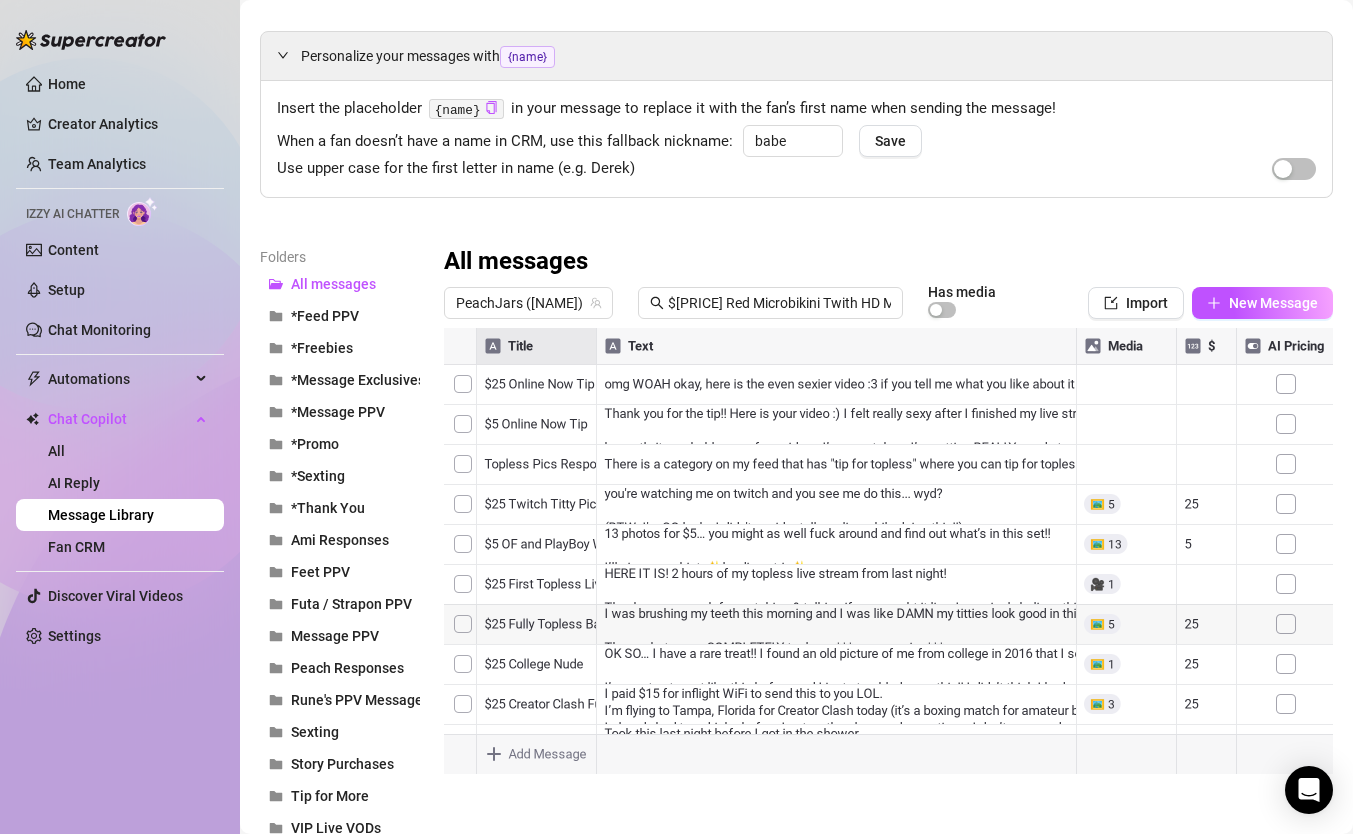 click at bounding box center [888, 551] 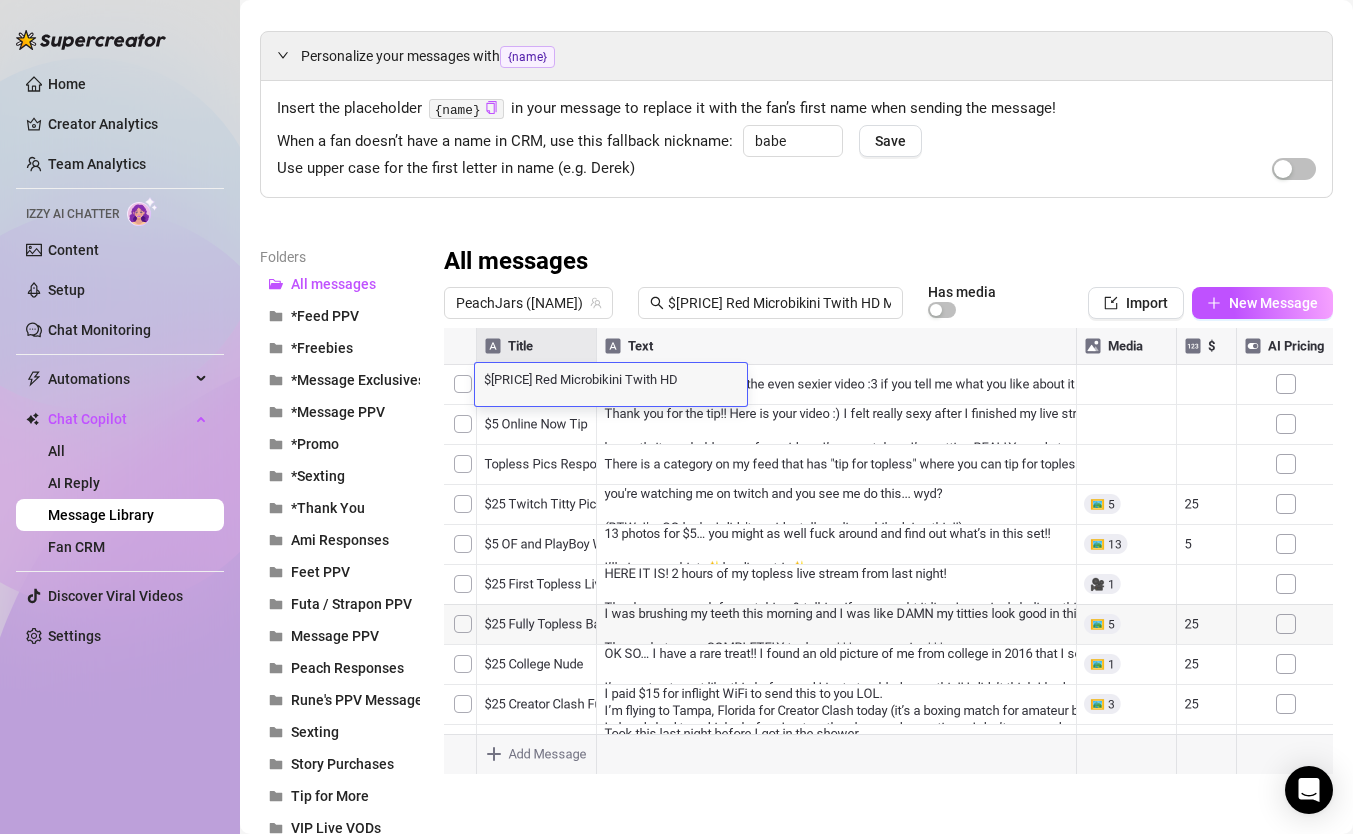 scroll, scrollTop: 0, scrollLeft: 0, axis: both 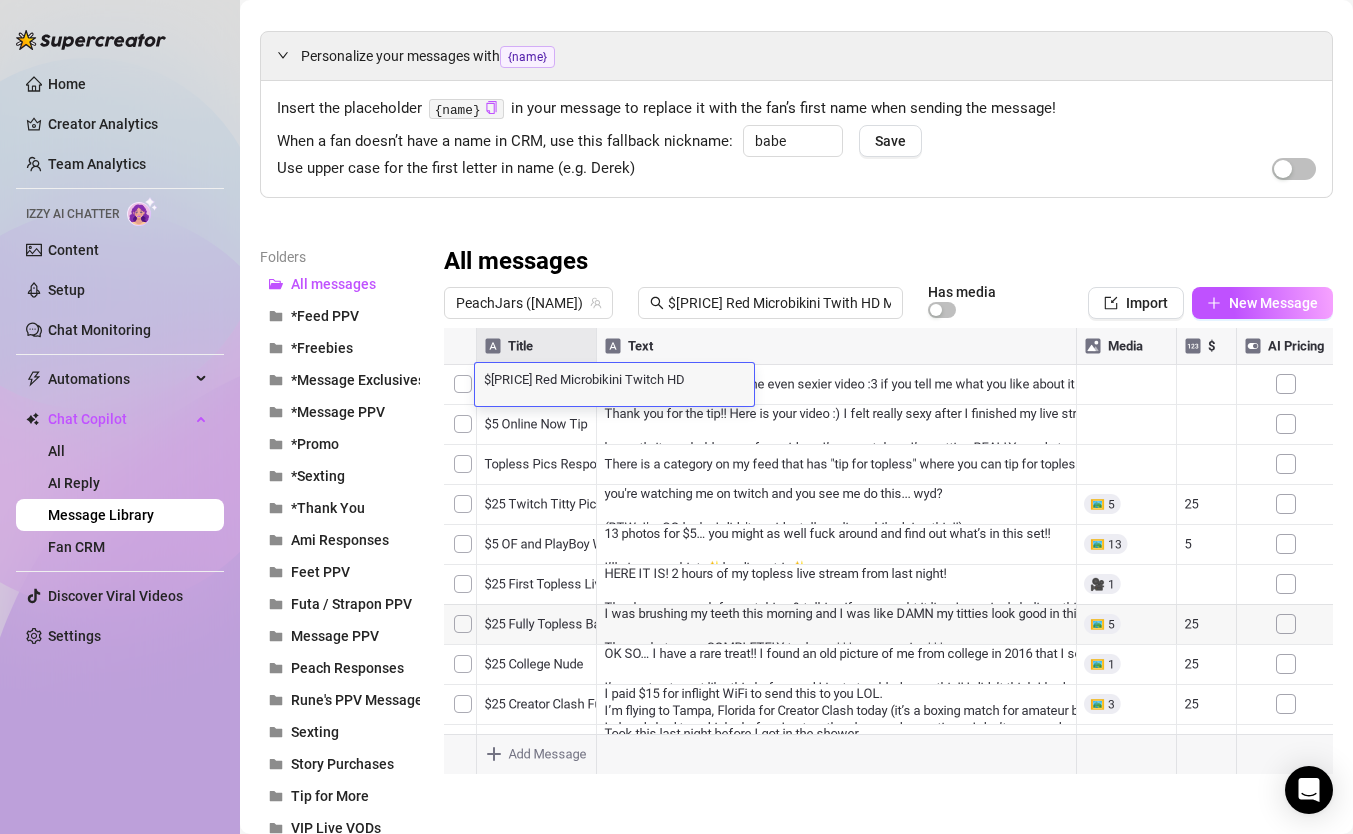 type on "$[PRICE] Red Microbikini Twitch HD Masturbation" 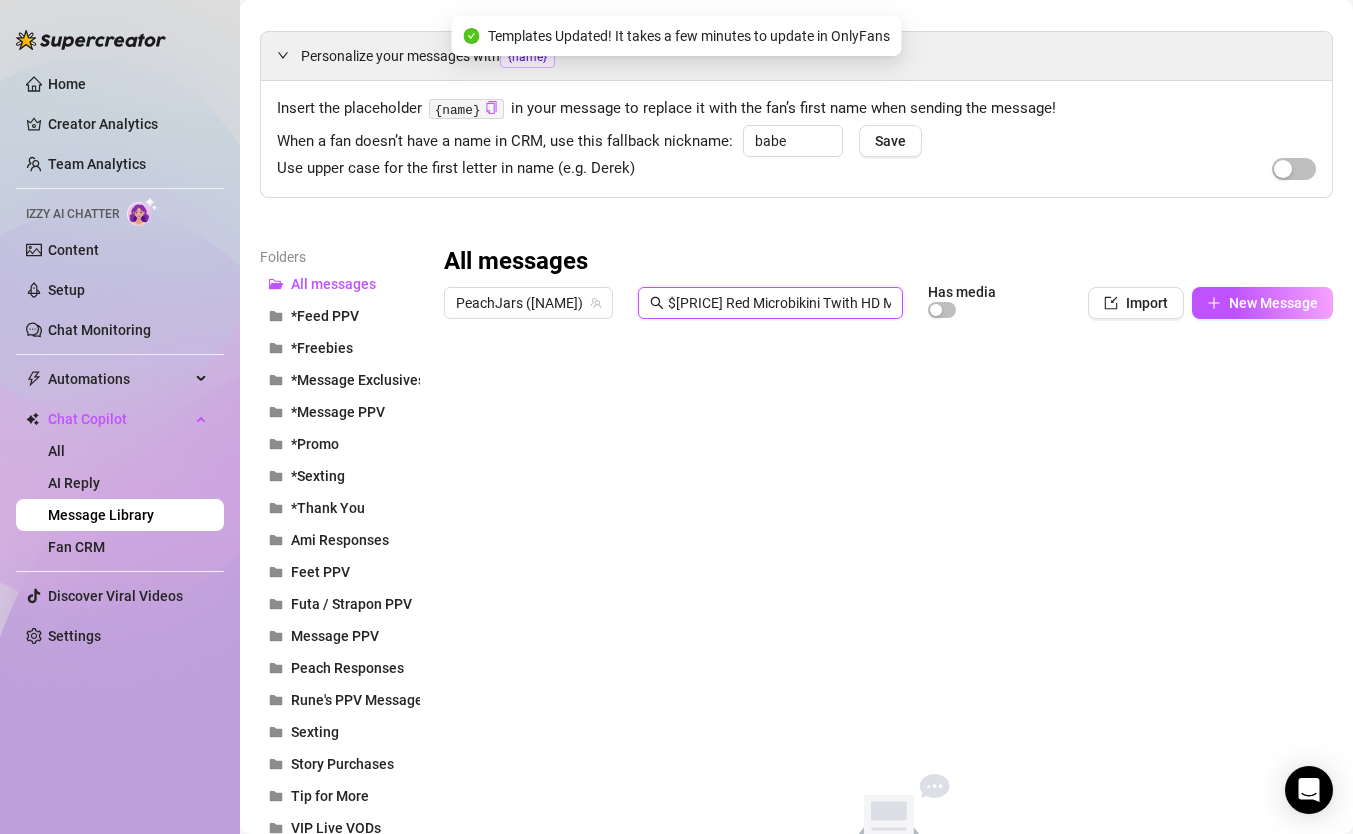click on "$[PRICE] Red Microbikini Twith HD Masturbation" at bounding box center (779, 303) 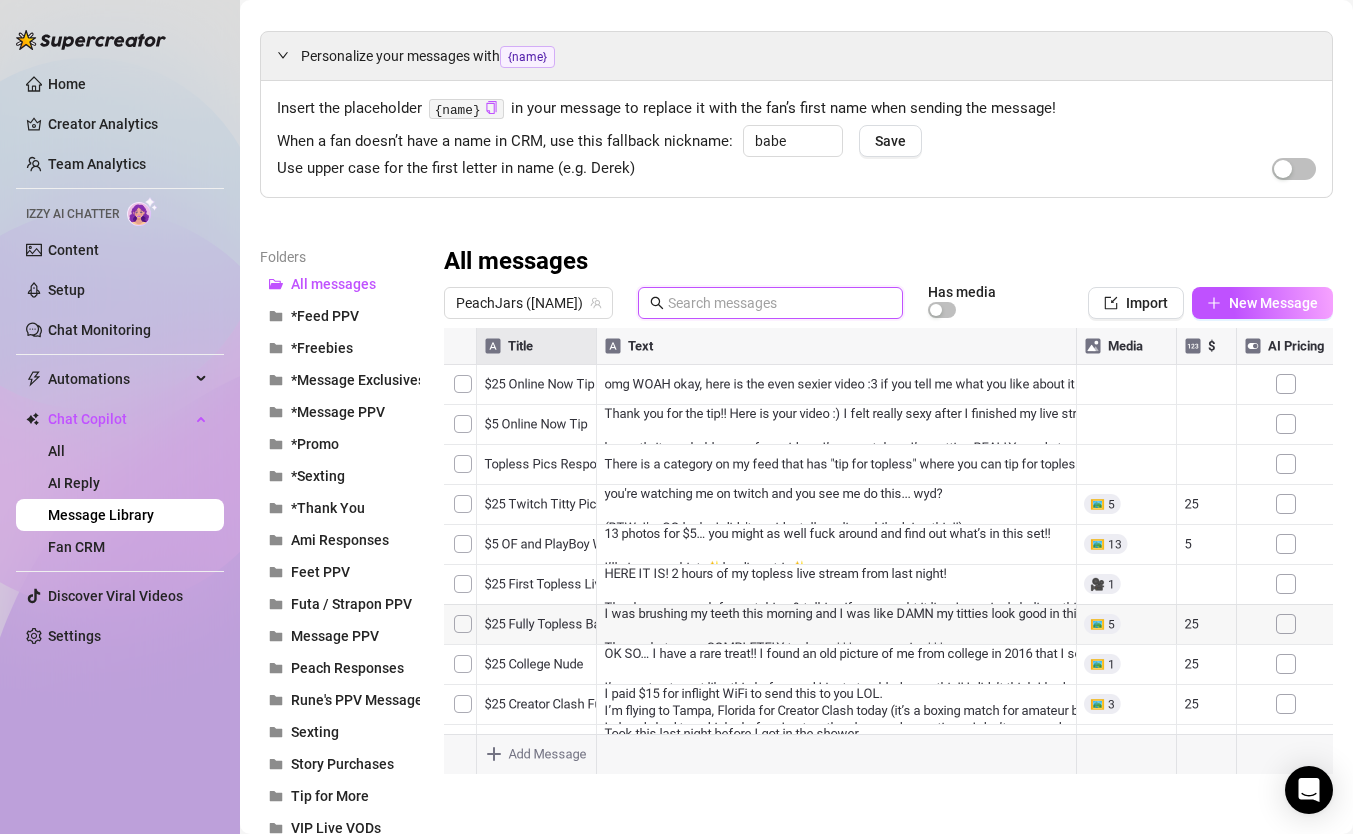 click at bounding box center (779, 303) 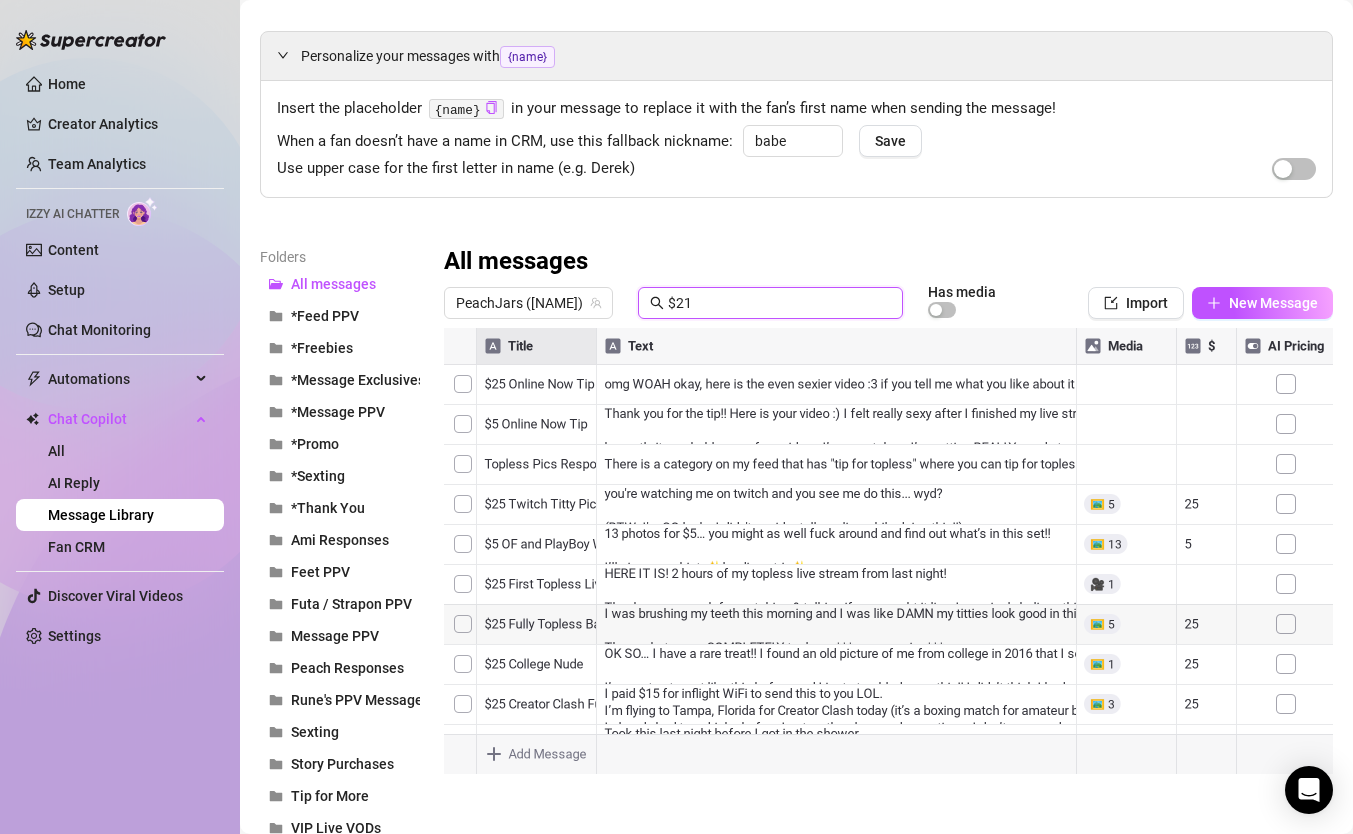 click at bounding box center (888, 551) 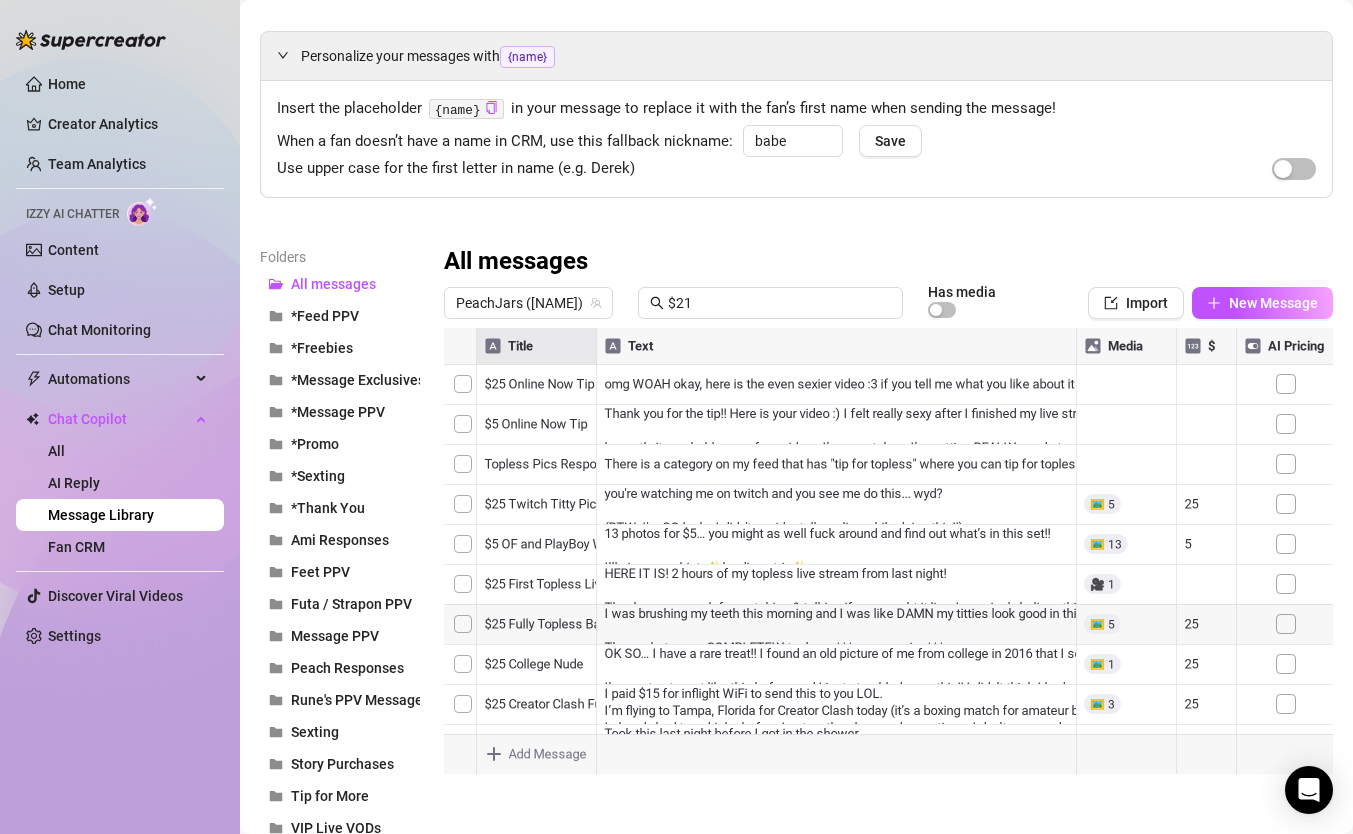 click at bounding box center (888, 551) 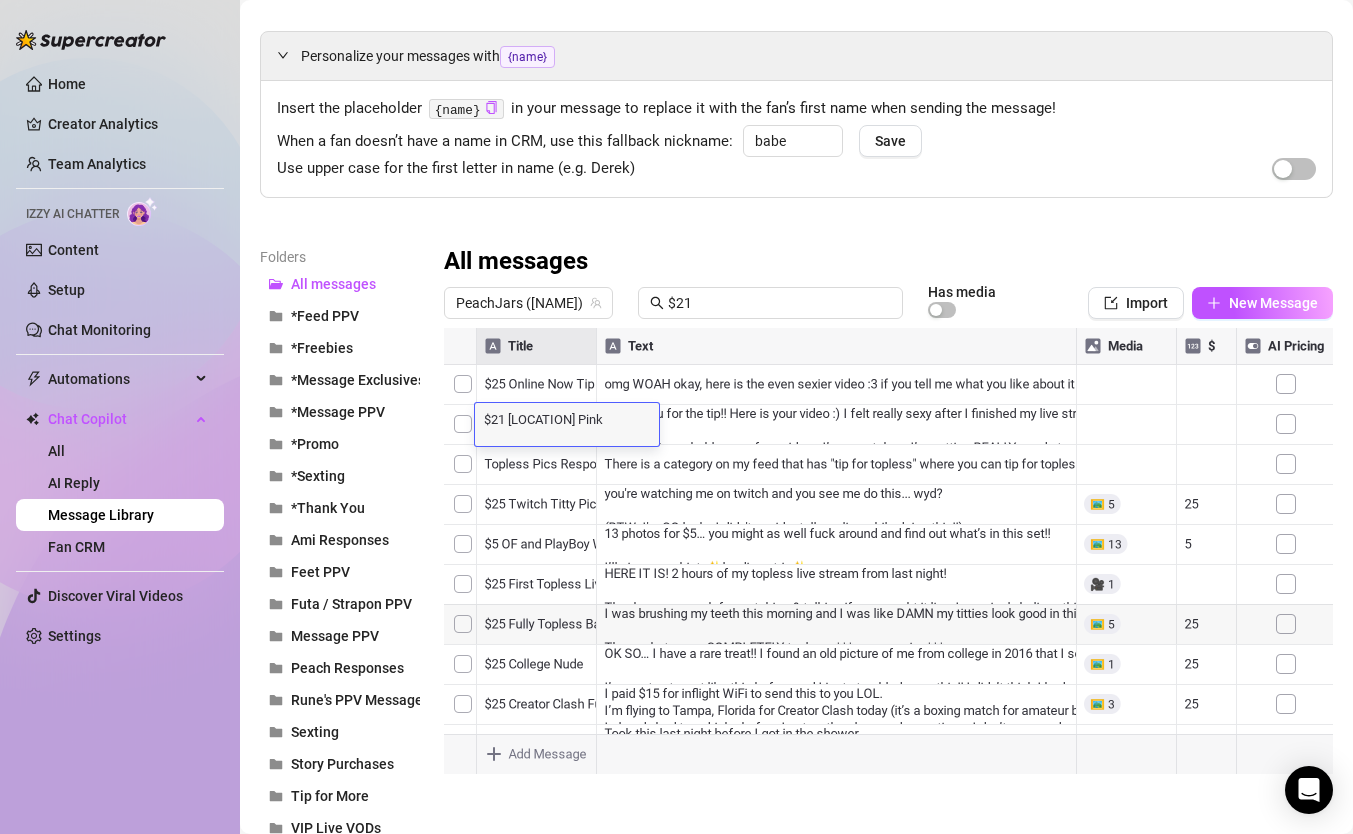 scroll, scrollTop: 0, scrollLeft: 0, axis: both 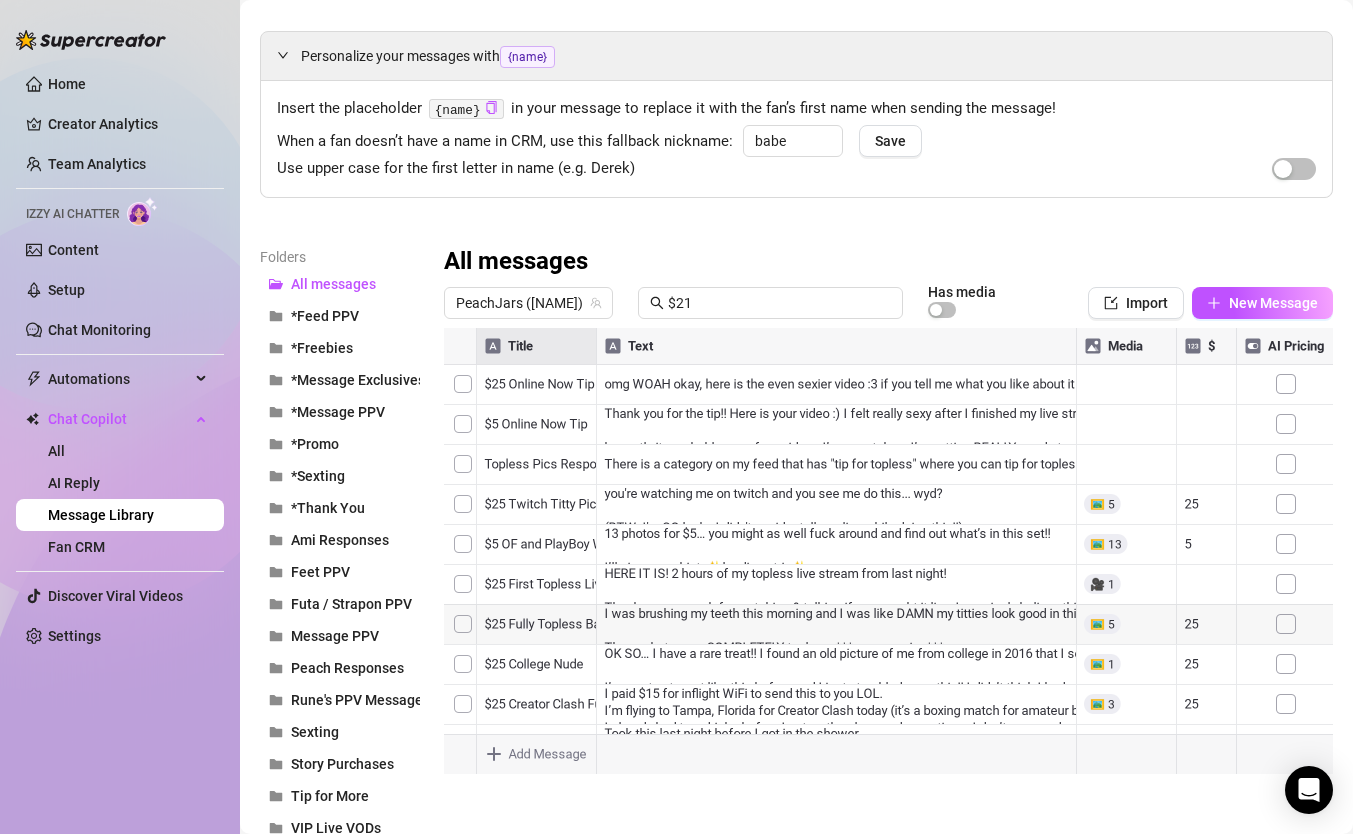 click at bounding box center [888, 551] 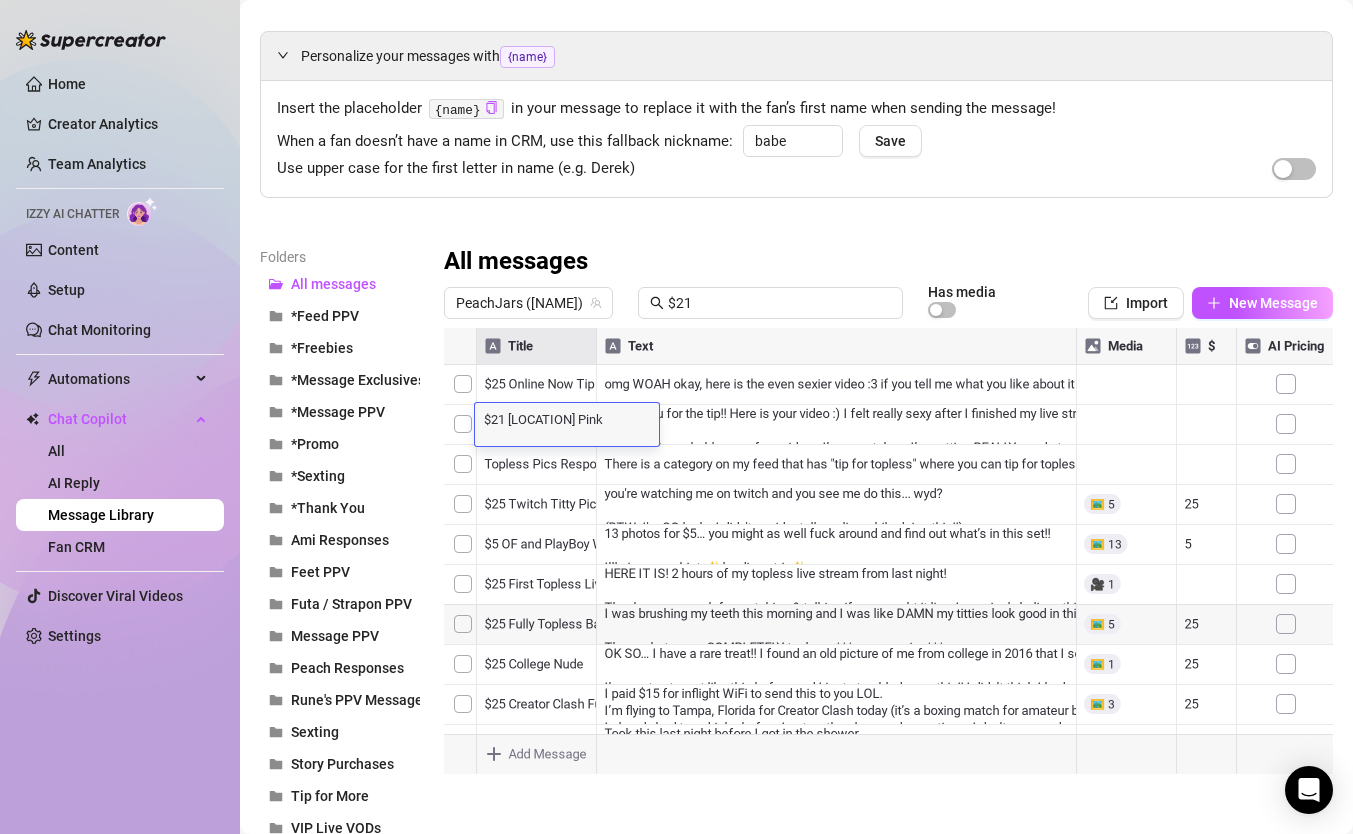 scroll, scrollTop: 0, scrollLeft: 0, axis: both 